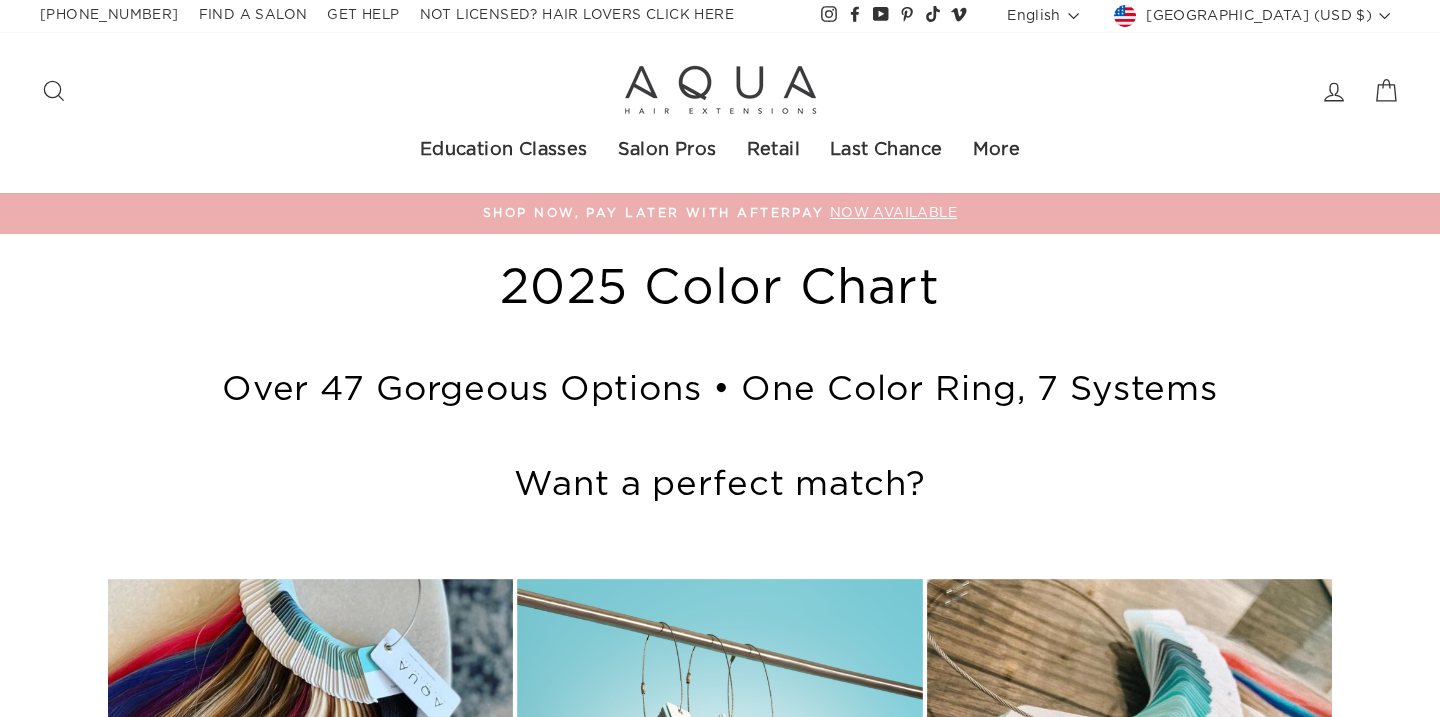 scroll, scrollTop: 0, scrollLeft: 0, axis: both 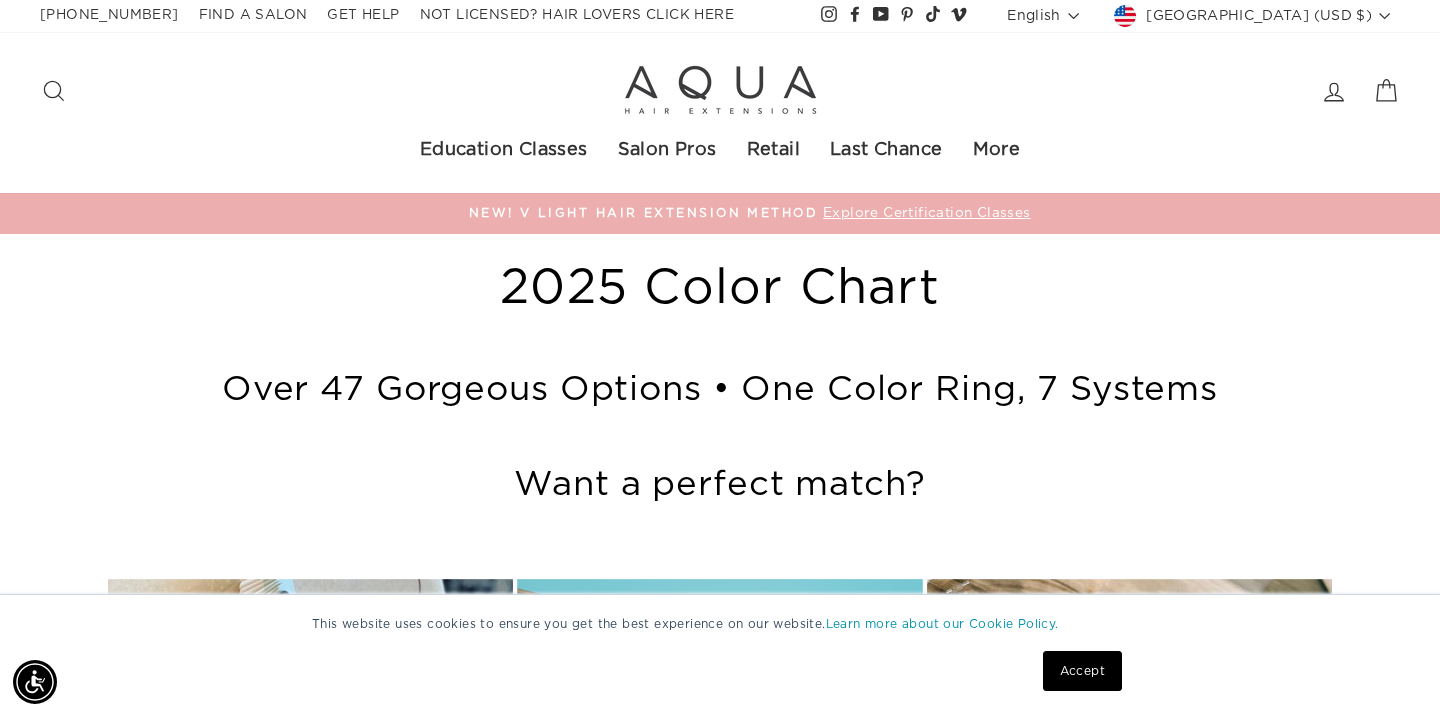 click 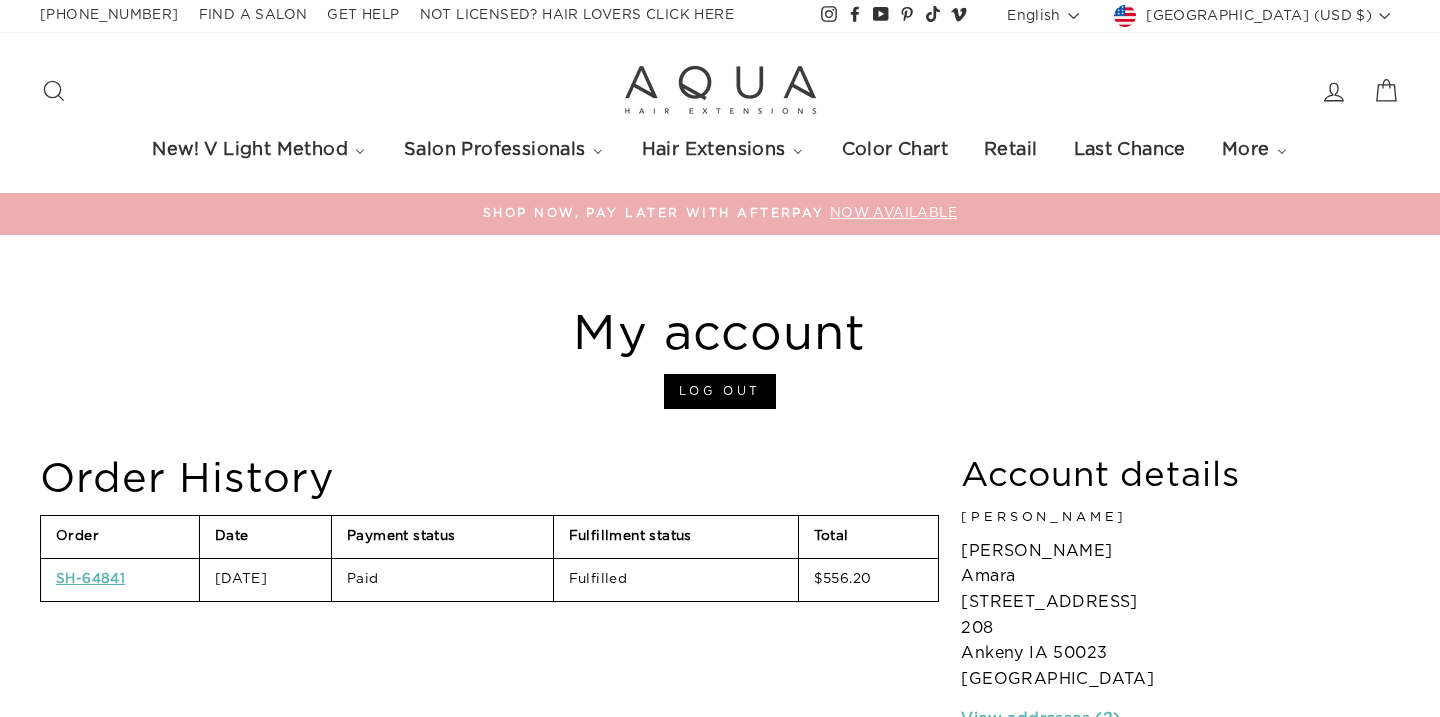 scroll, scrollTop: 0, scrollLeft: 0, axis: both 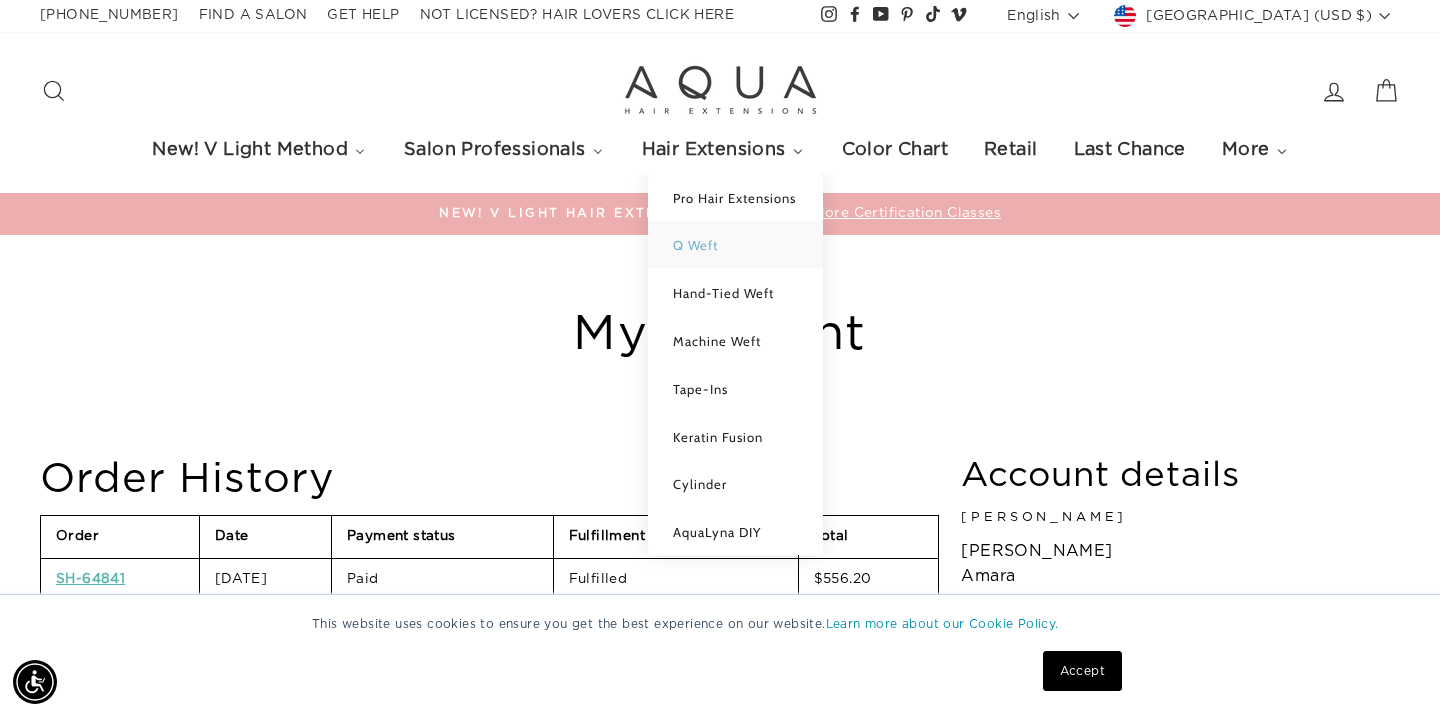 click on "Q Weft" at bounding box center [695, 245] 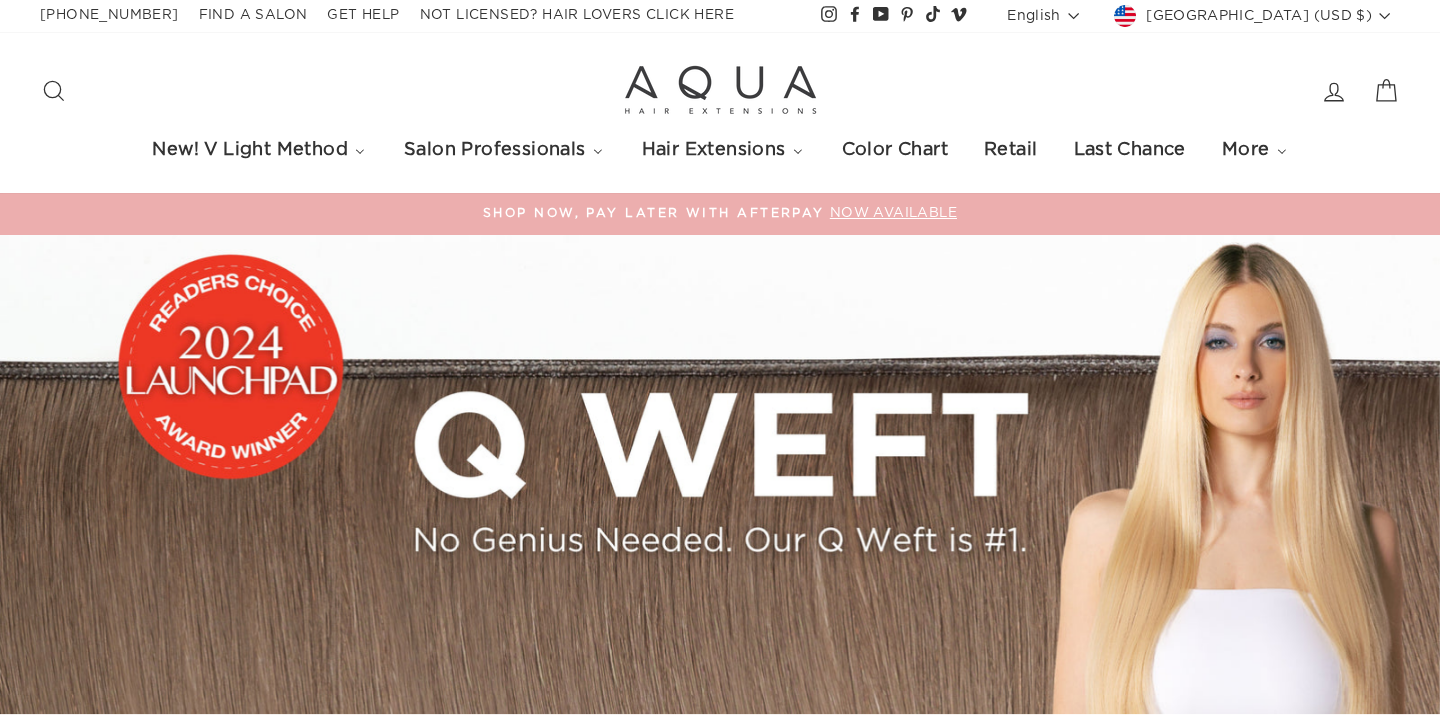 scroll, scrollTop: 0, scrollLeft: 0, axis: both 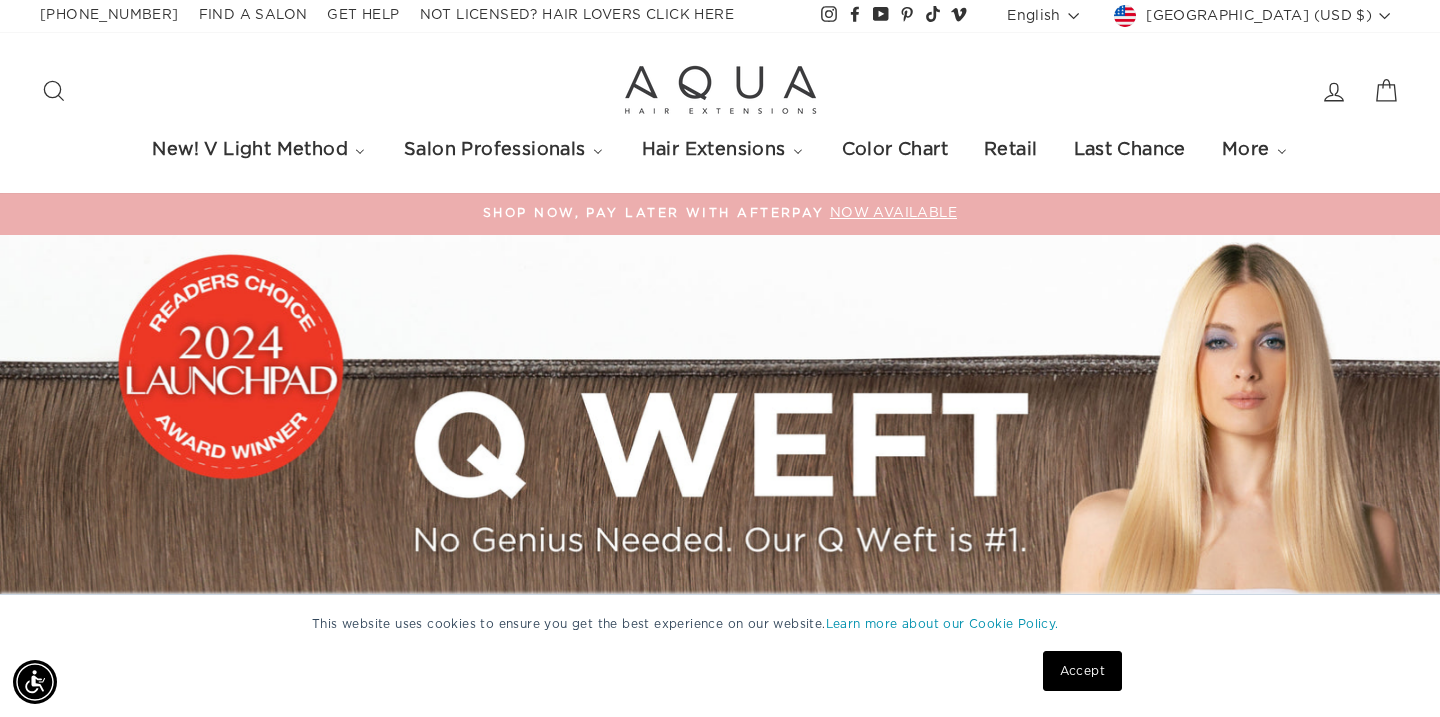 click on "Accept" at bounding box center [1082, 671] 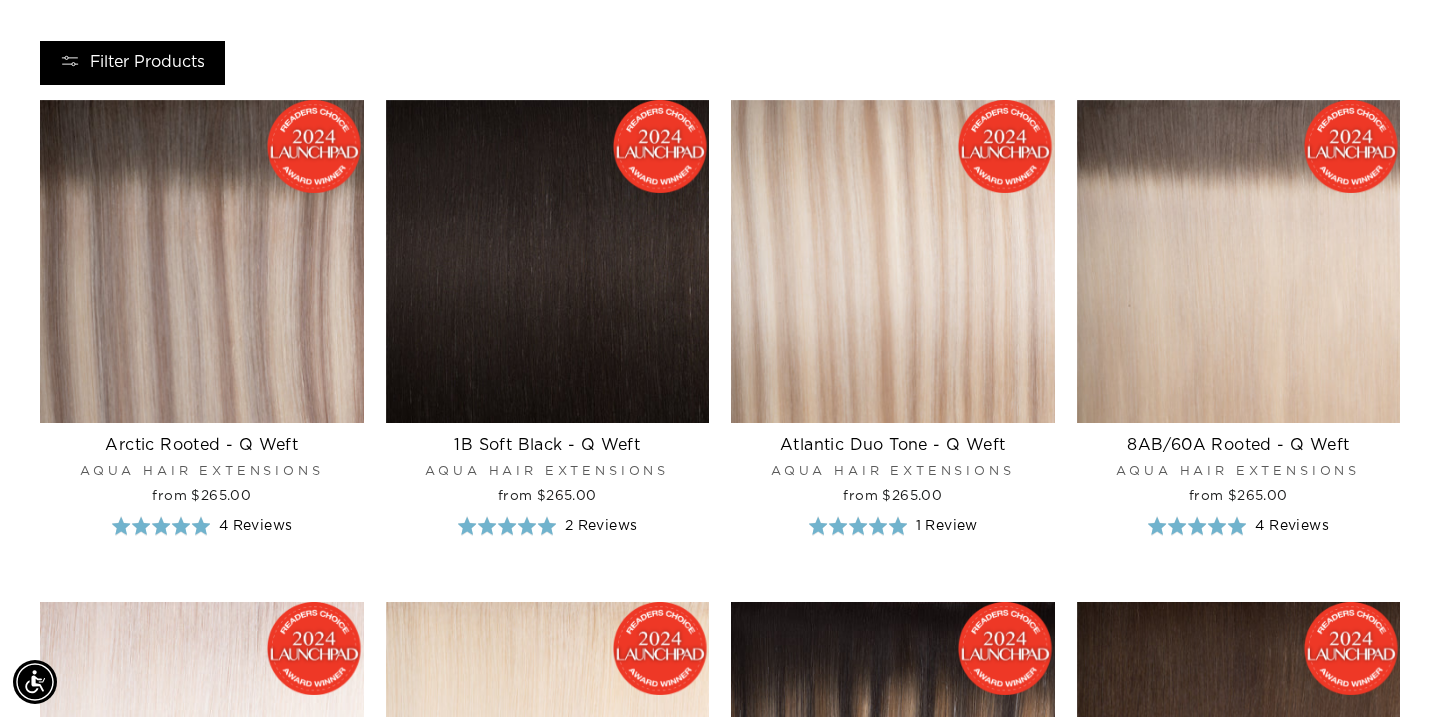 scroll, scrollTop: 4176, scrollLeft: 0, axis: vertical 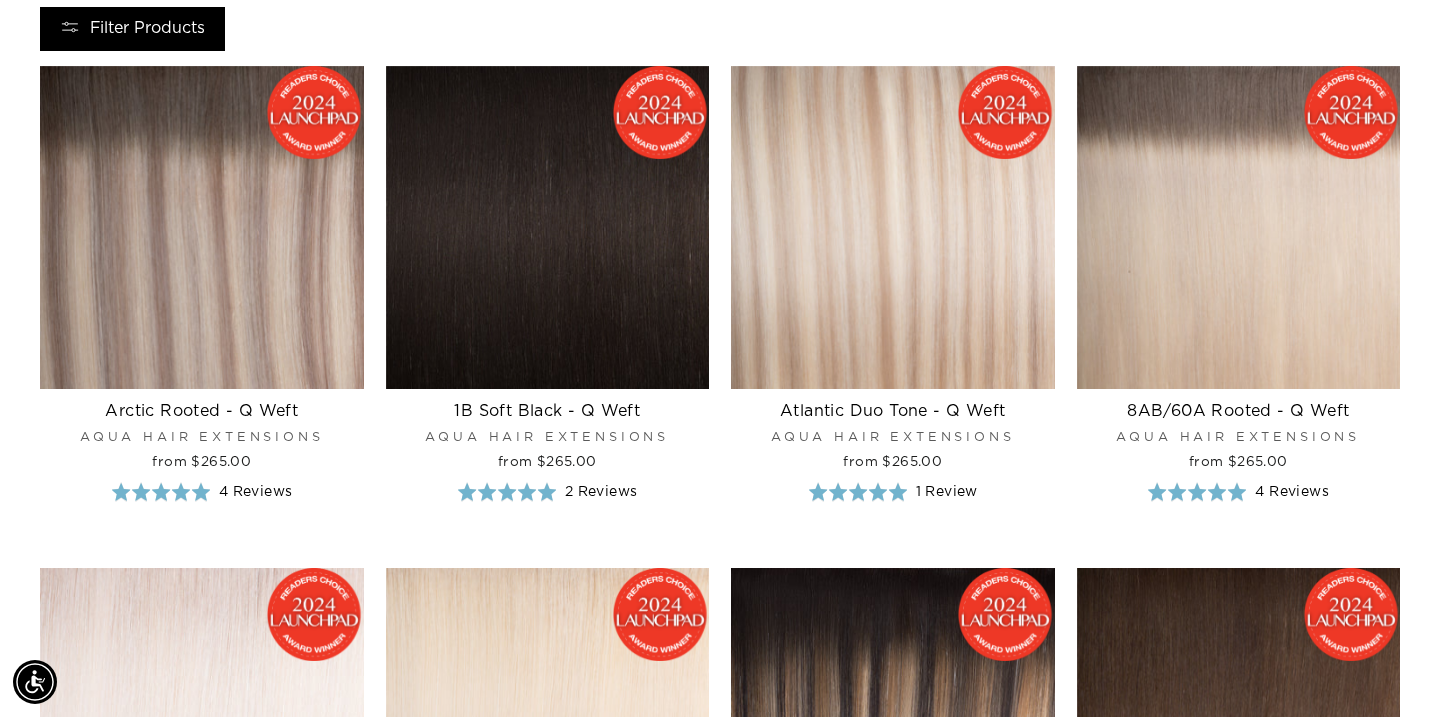 click on "Filter Products" at bounding box center (132, 29) 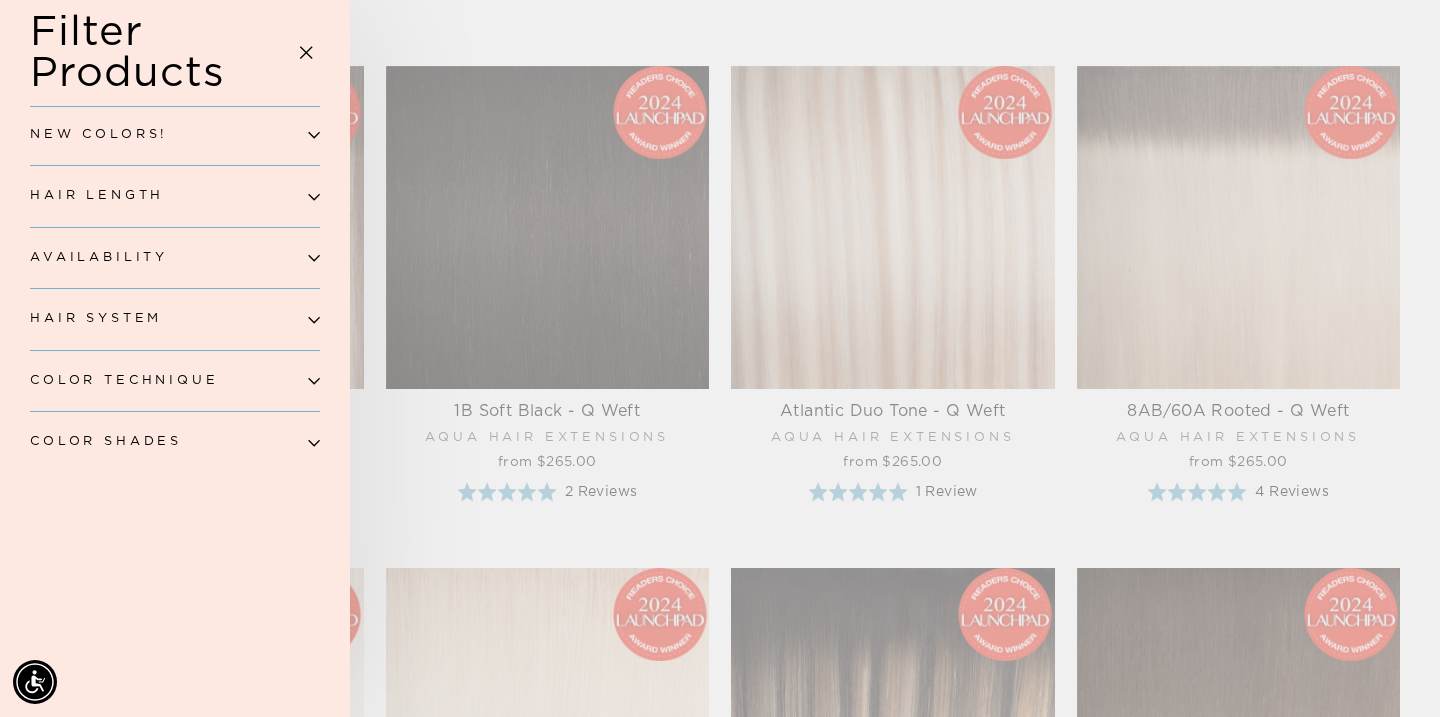 click on "New Colors!" at bounding box center [175, 135] 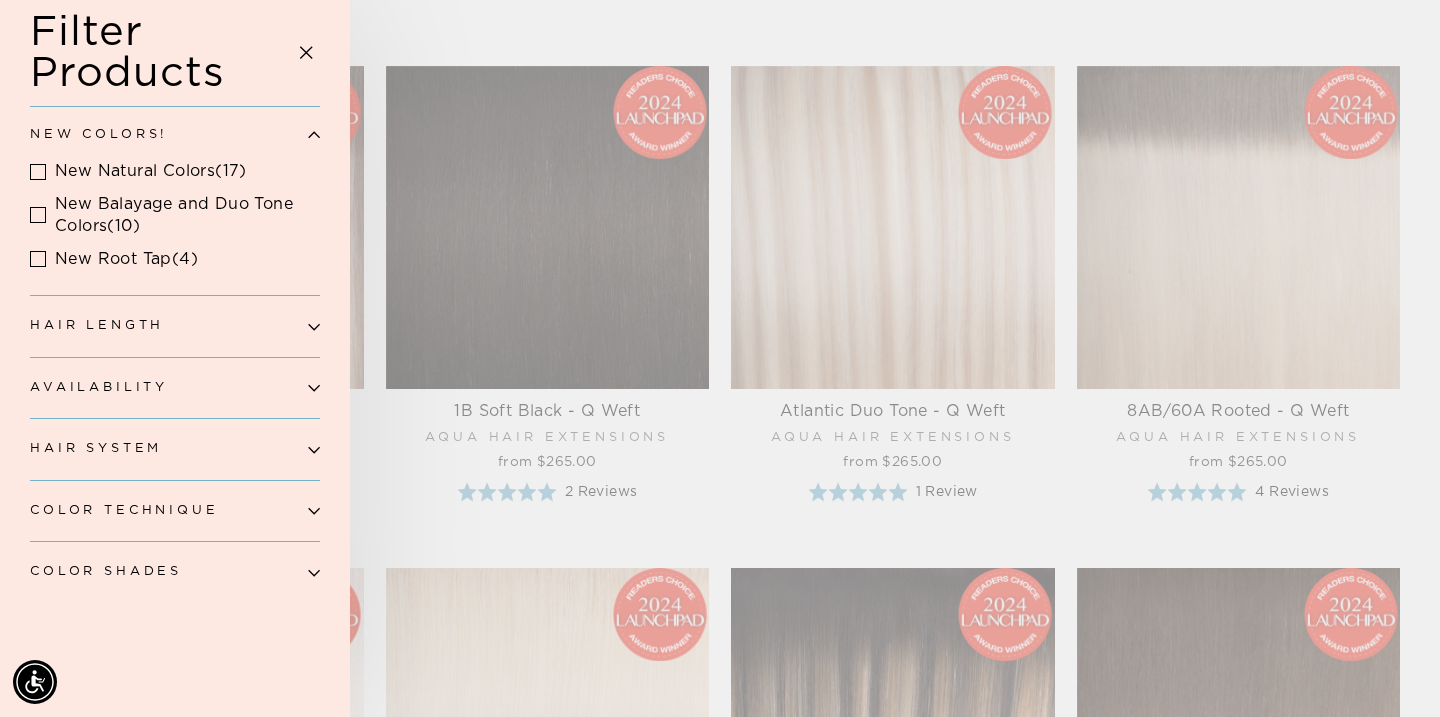 click on "New Colors!" at bounding box center [175, 135] 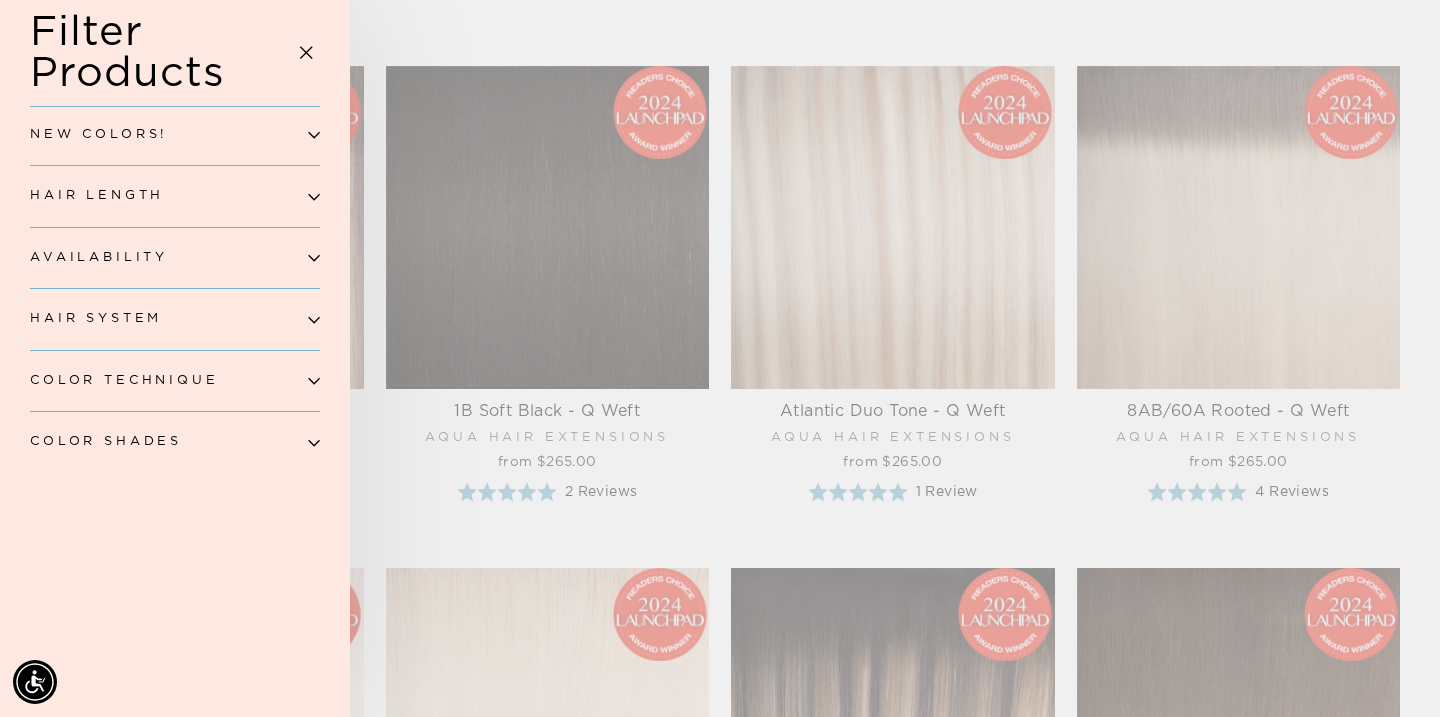 click on "Hair Length" at bounding box center [175, 196] 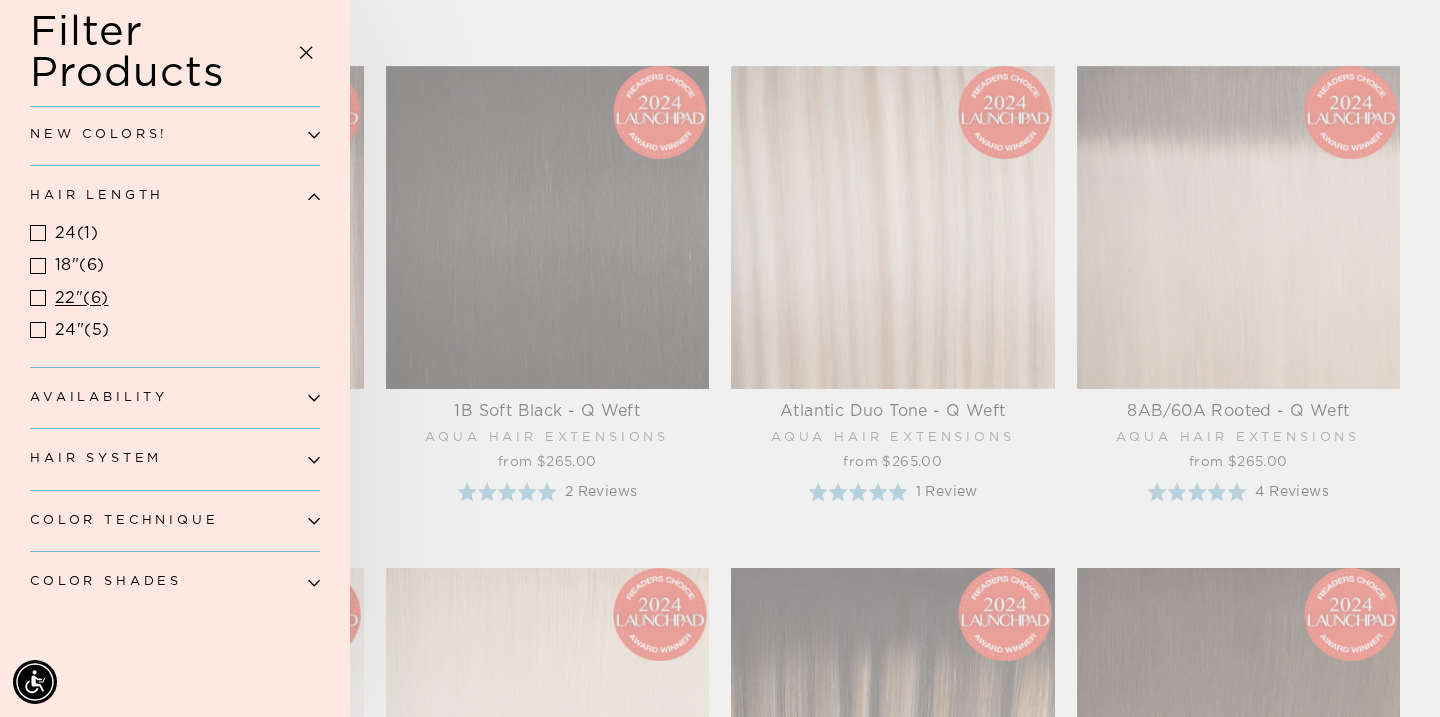 click at bounding box center [42, 298] 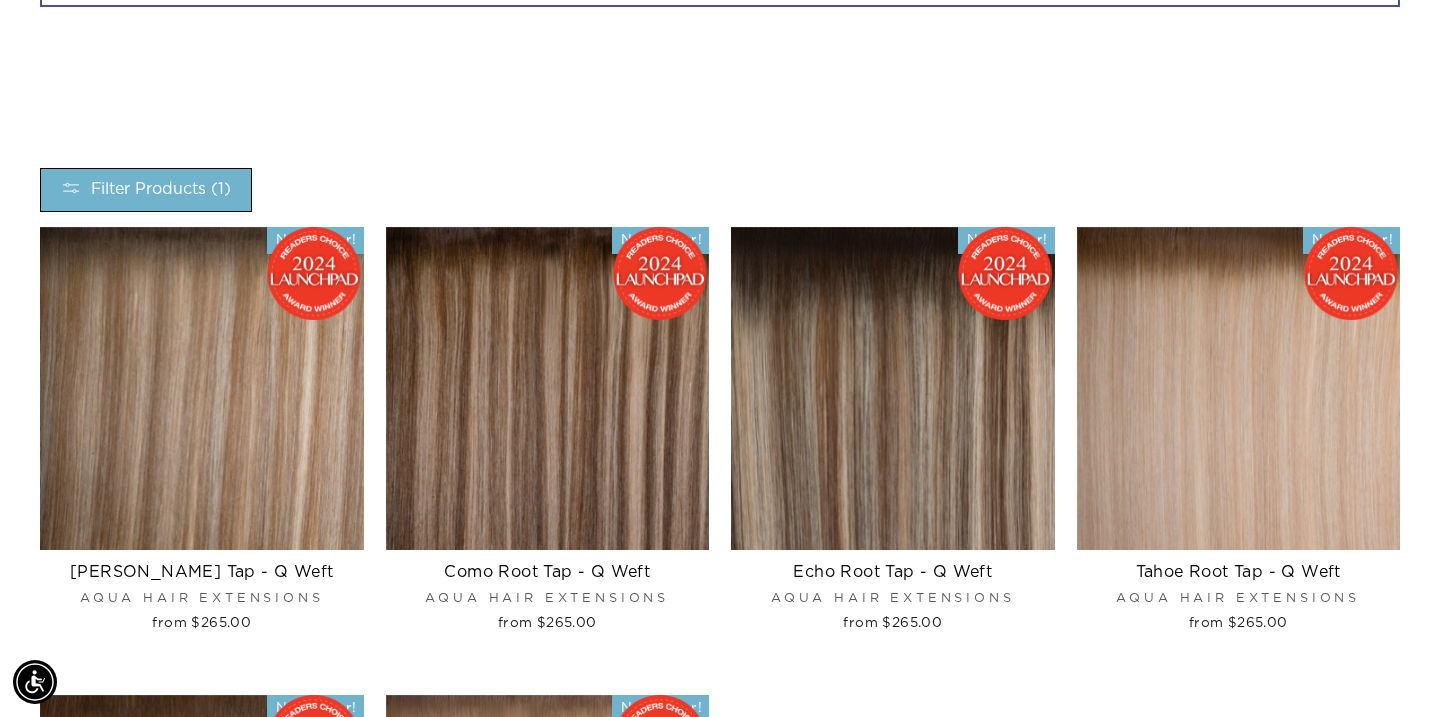 scroll, scrollTop: 4008, scrollLeft: 0, axis: vertical 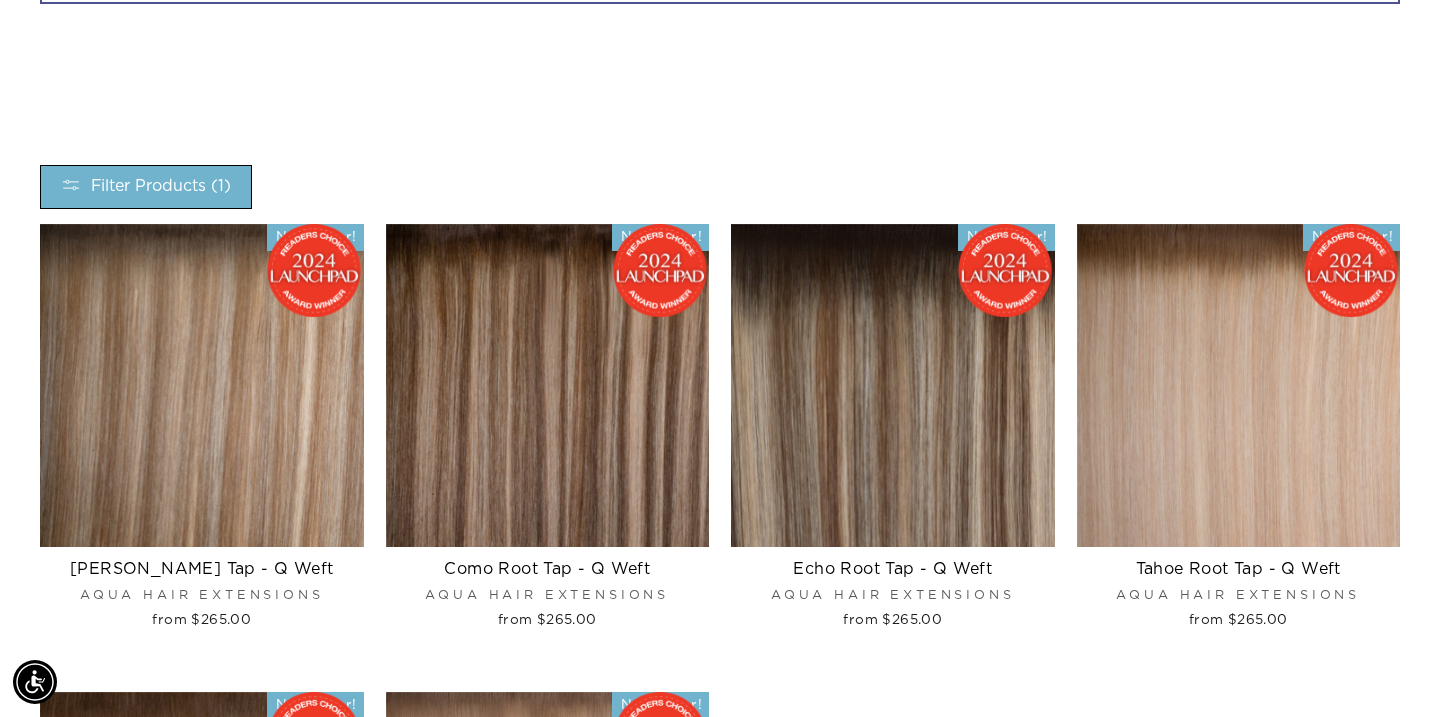 click on "Filter Products
Close menu
22"
New Colors!
New Natural Colors  (0)
New Balayage and Duo Tone Colors  (0)
New Root Tap  (0)
Hair Length
24
18" 22"" at bounding box center (720, 657) 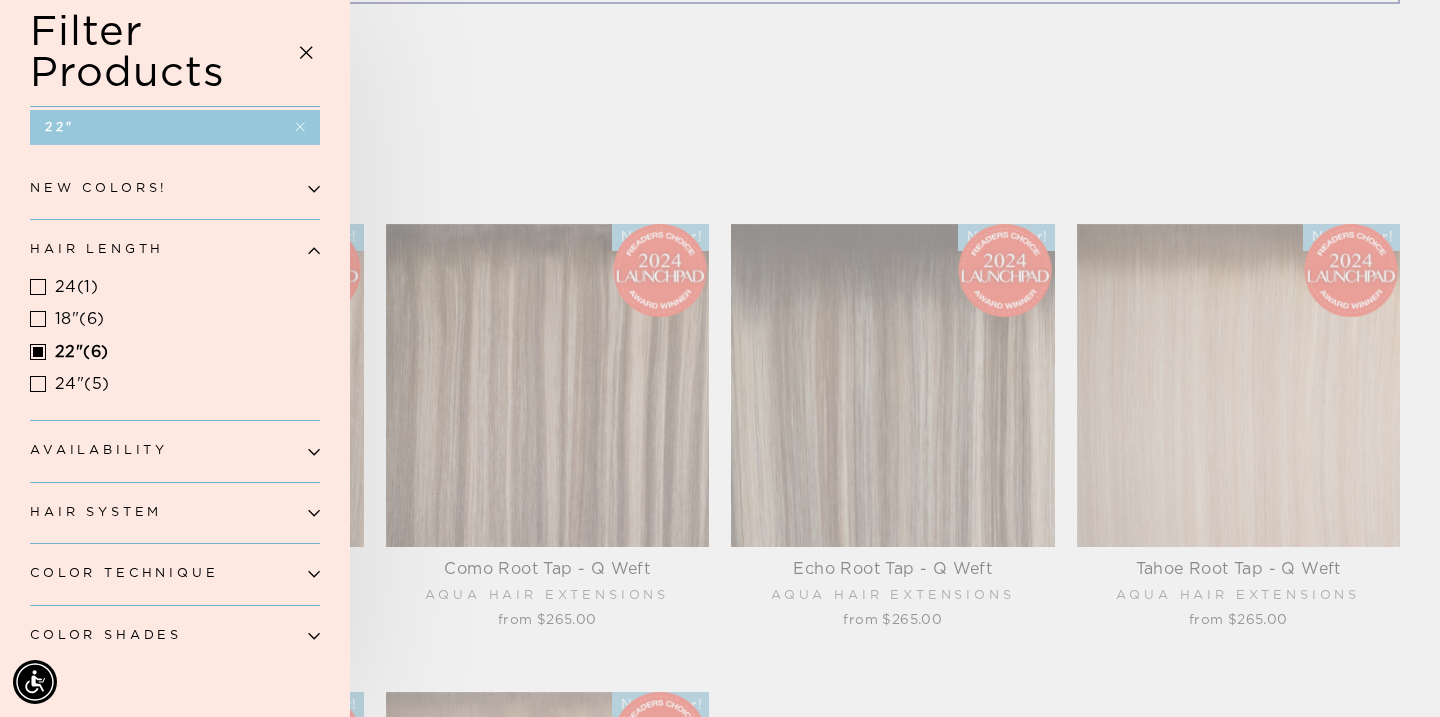 click on "22"" at bounding box center [175, 127] 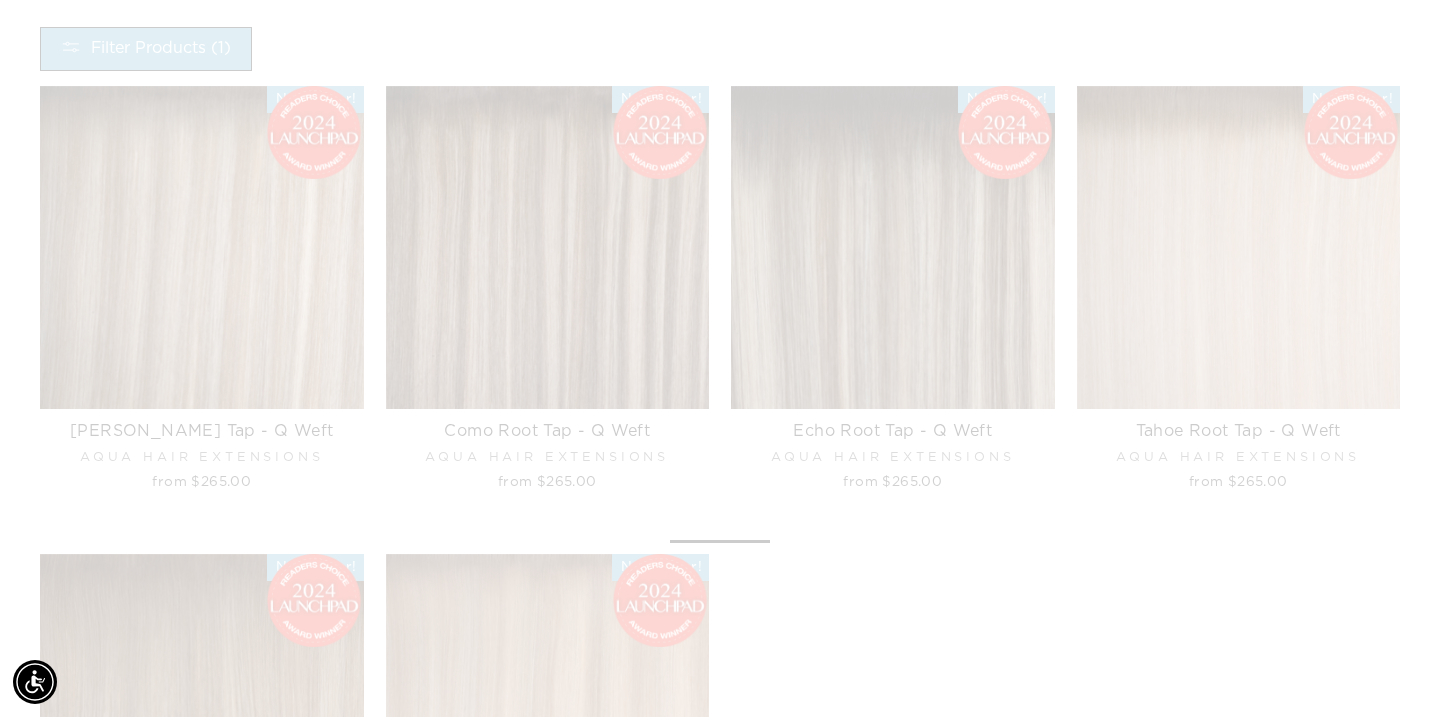 scroll, scrollTop: 4157, scrollLeft: 0, axis: vertical 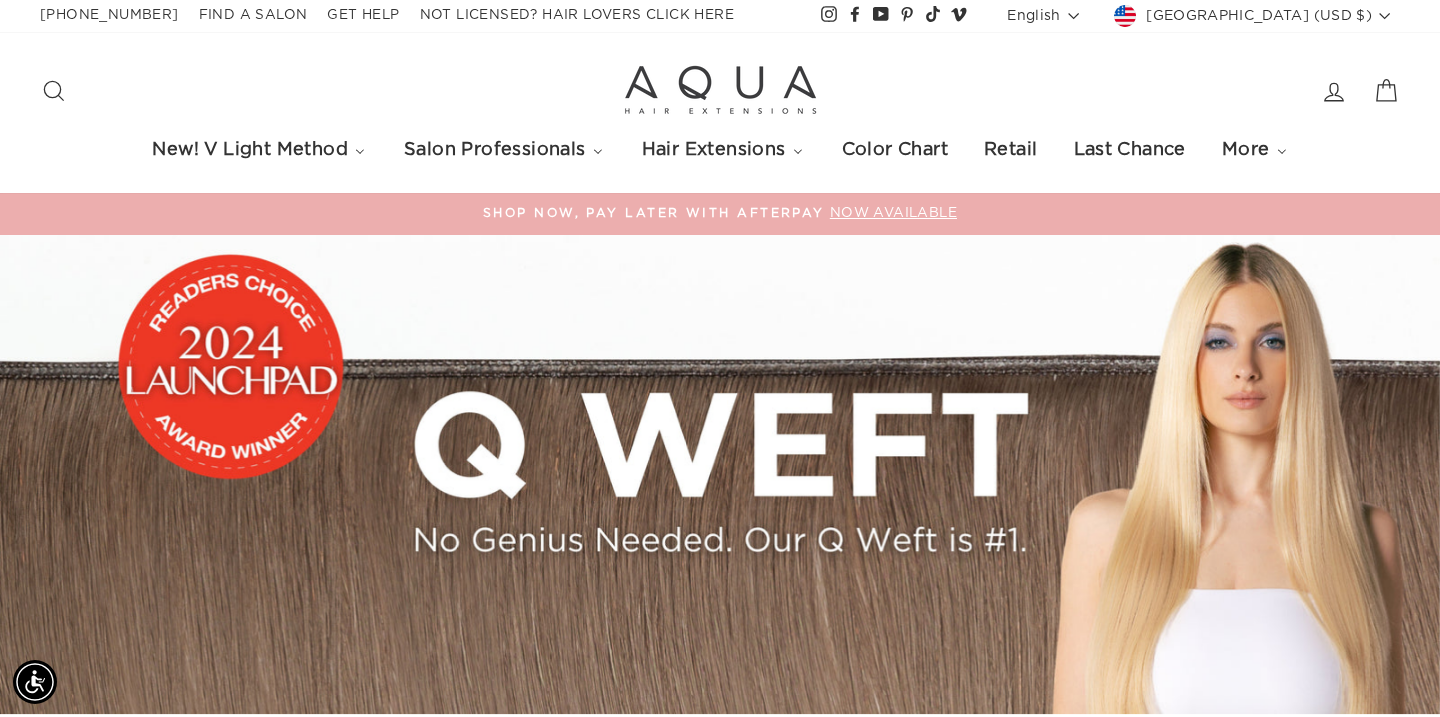 click 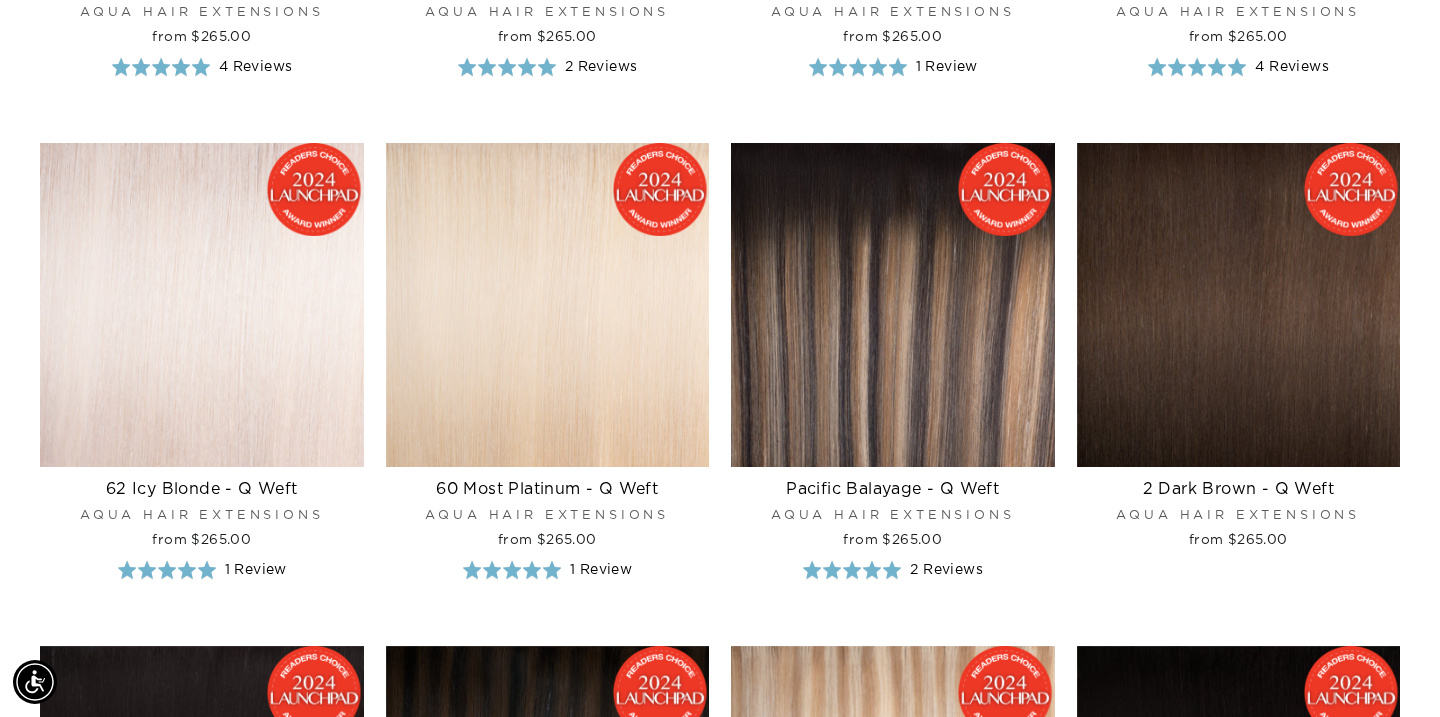 scroll, scrollTop: 4619, scrollLeft: 0, axis: vertical 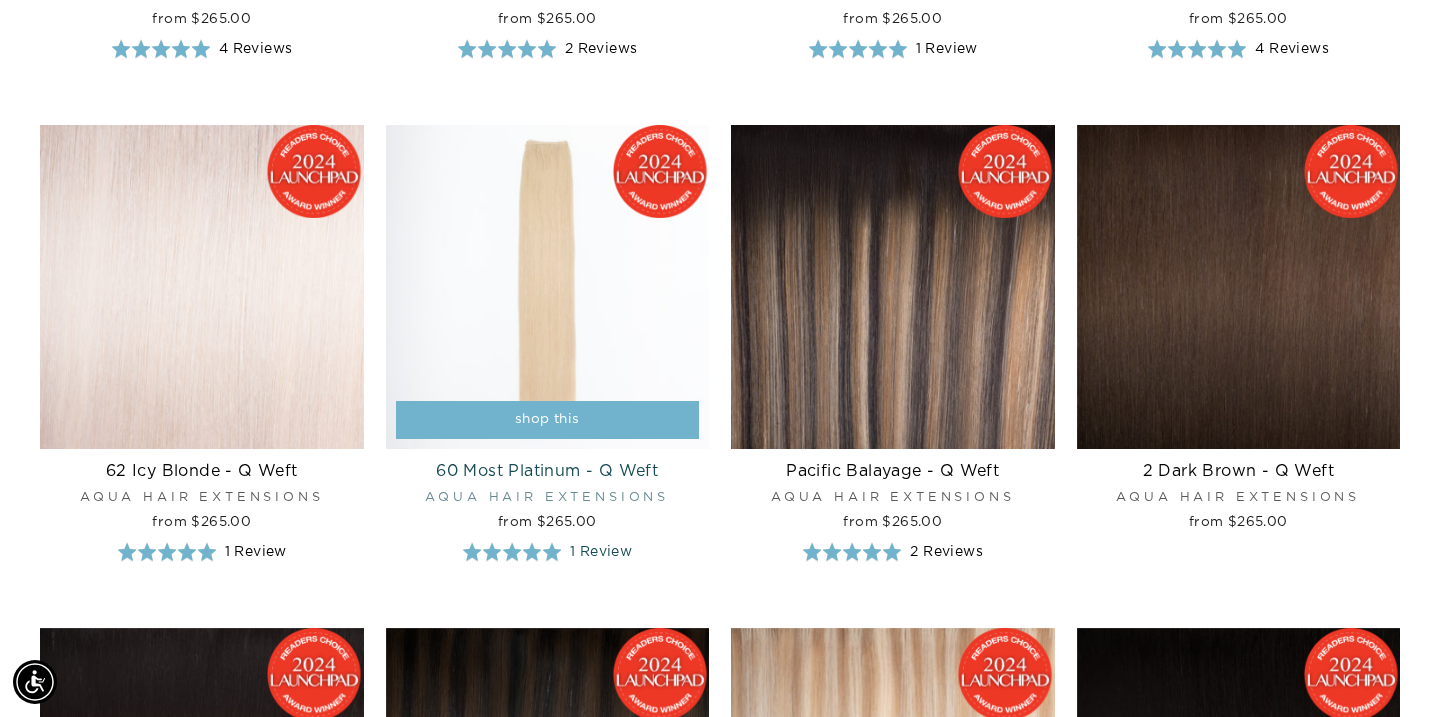 click on "shop this" at bounding box center [548, 420] 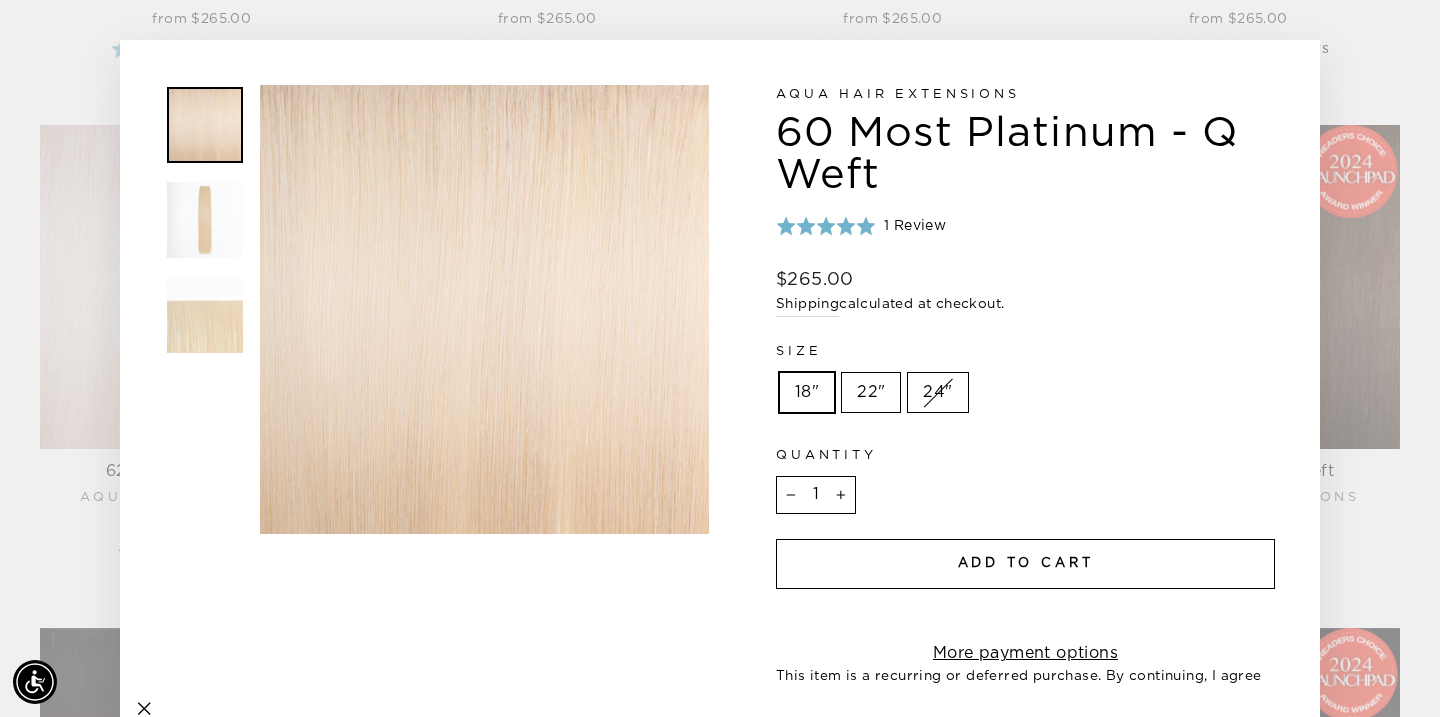 click on "22"" at bounding box center [871, 393] 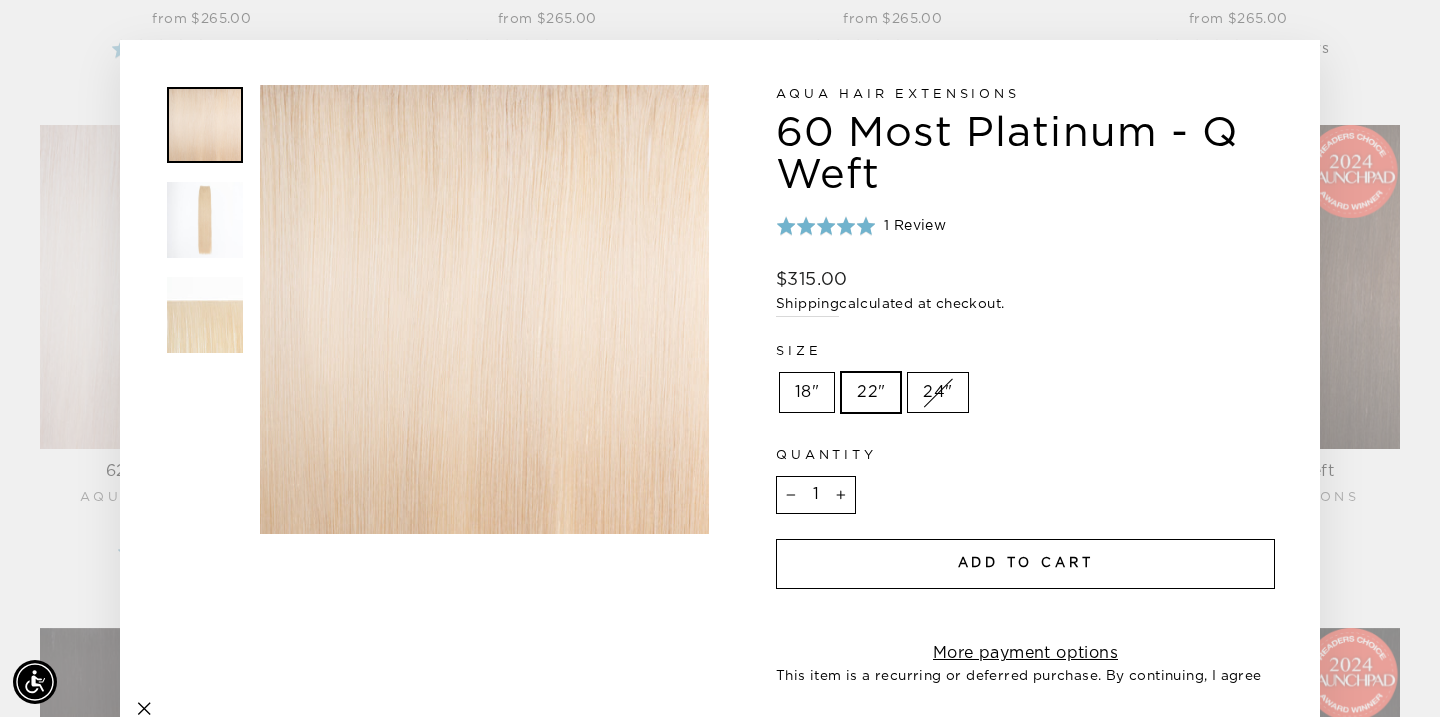 click on "Add to cart" at bounding box center (1026, 563) 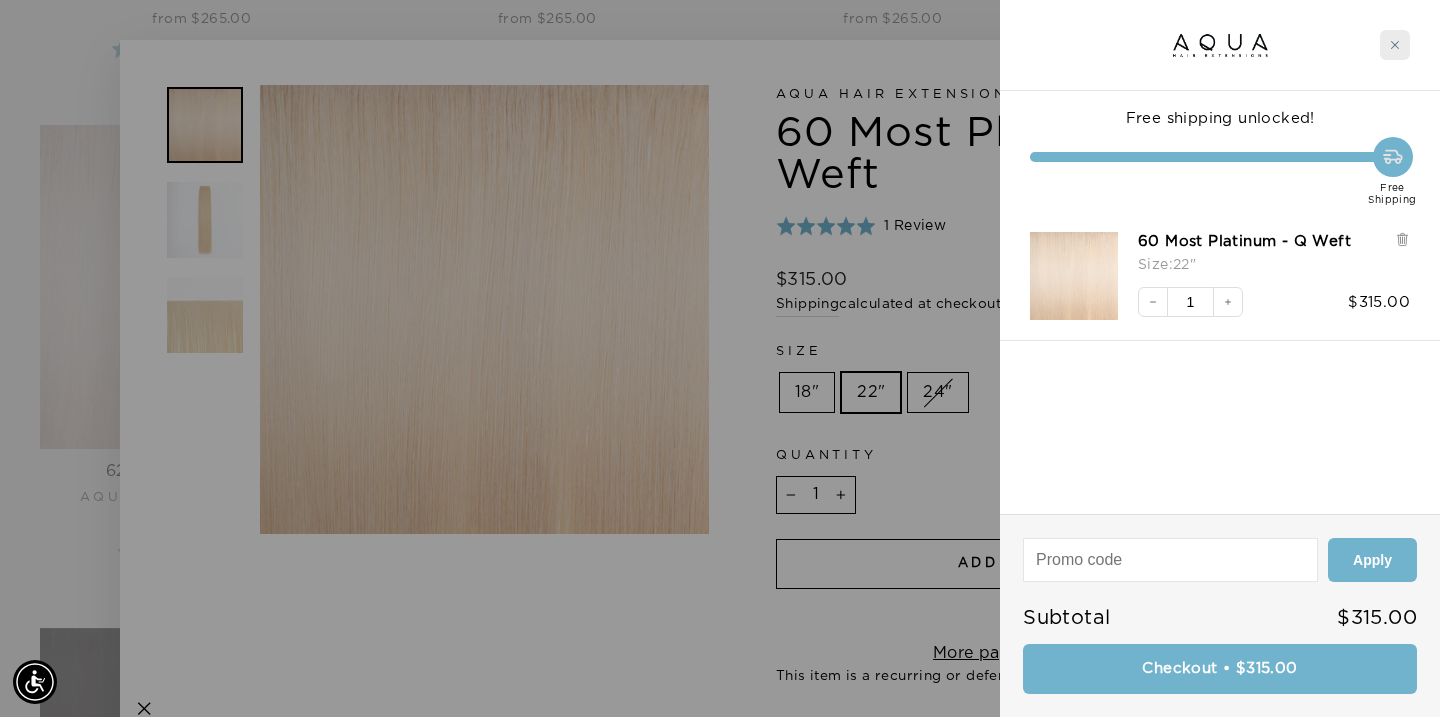 click at bounding box center [1395, 45] 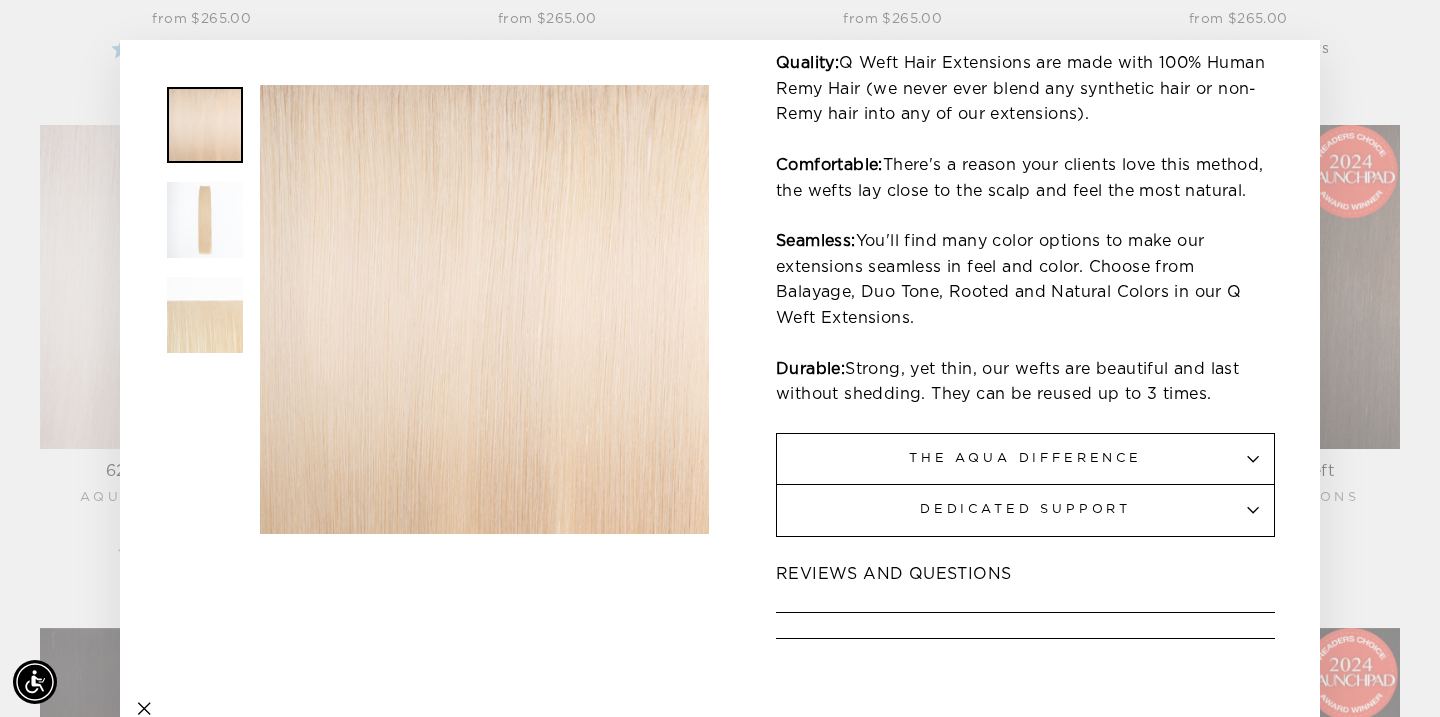 scroll, scrollTop: 1874, scrollLeft: 0, axis: vertical 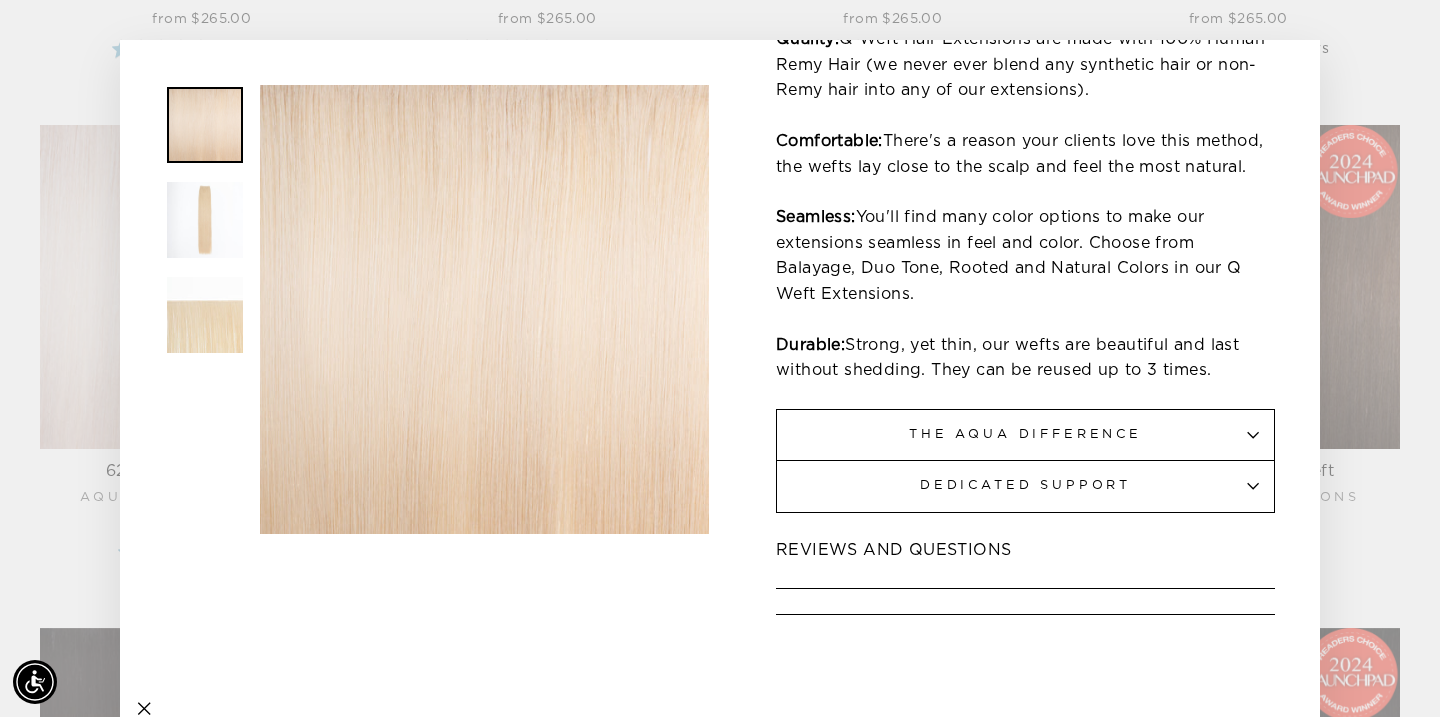 click on "Dedicated Support" at bounding box center [1025, 486] 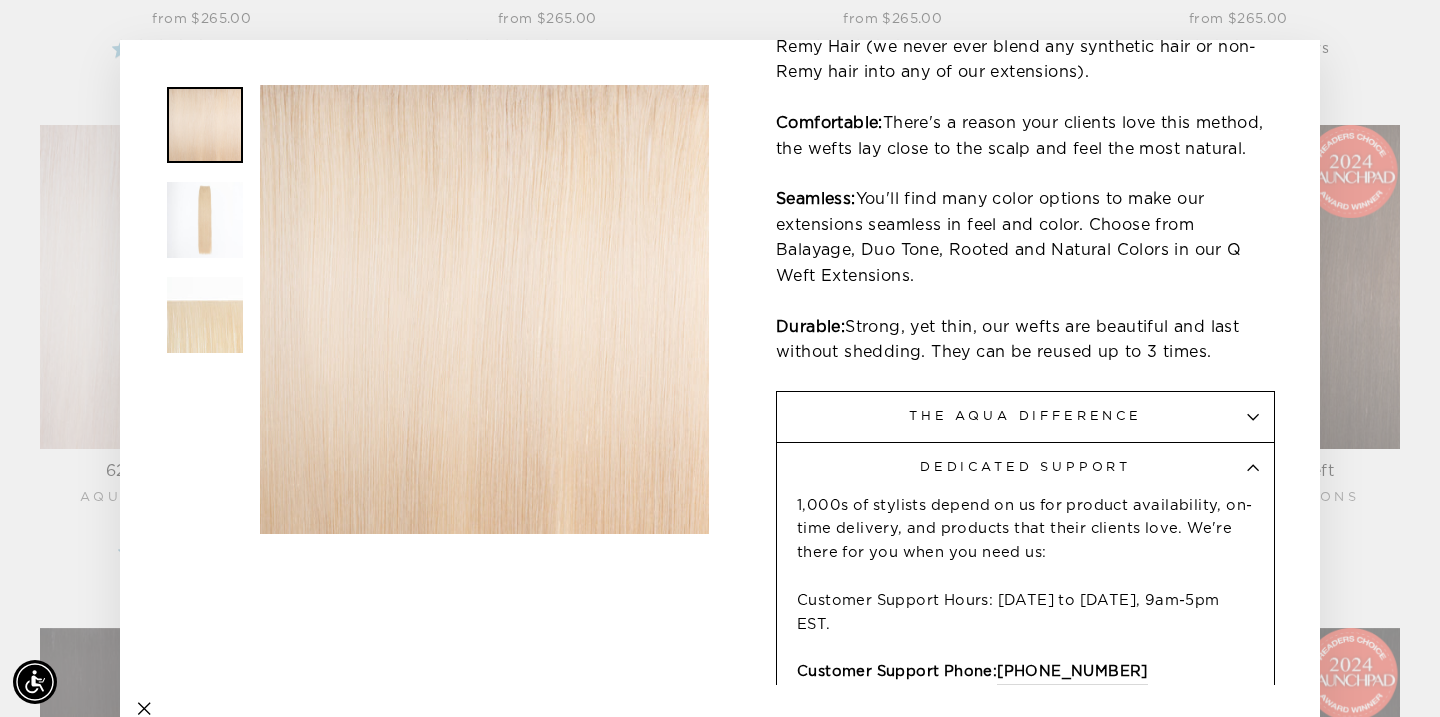 click on "Dedicated Support" at bounding box center (1025, 468) 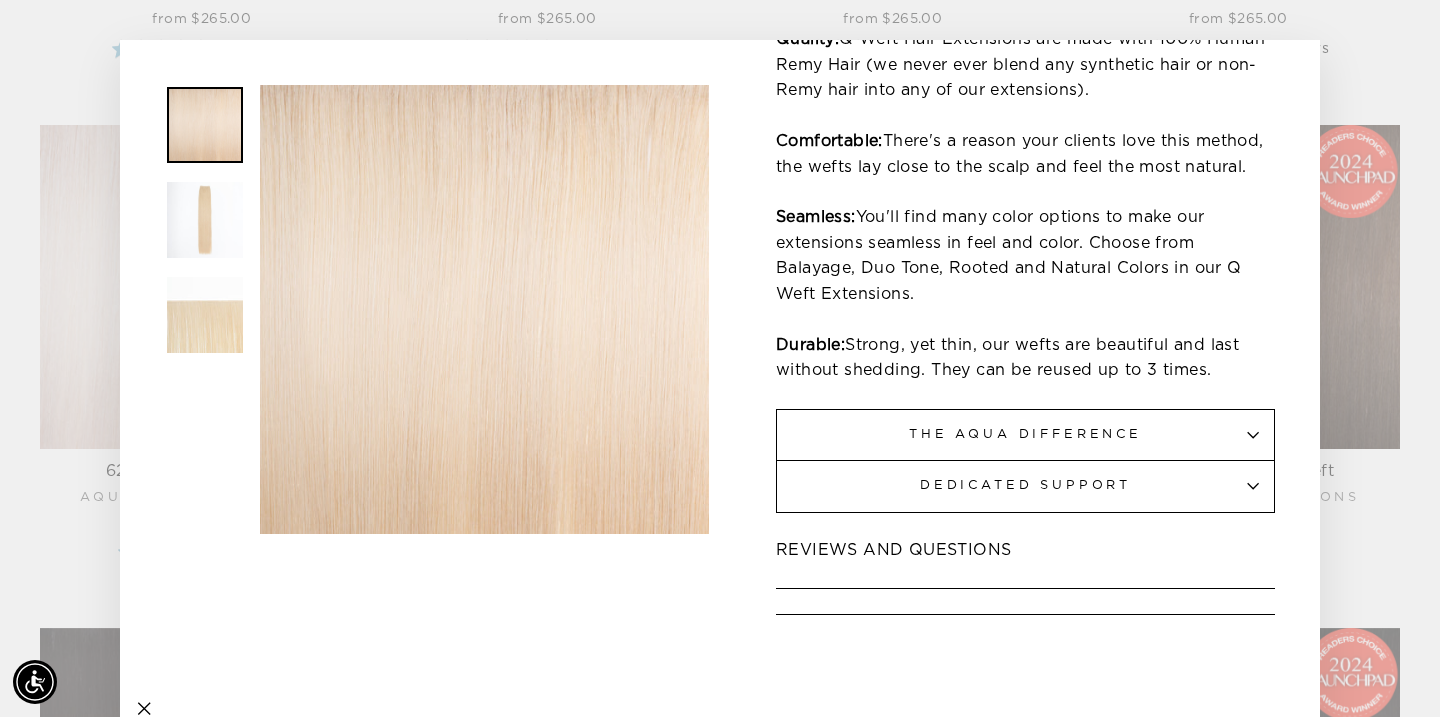 scroll, scrollTop: 0, scrollLeft: 0, axis: both 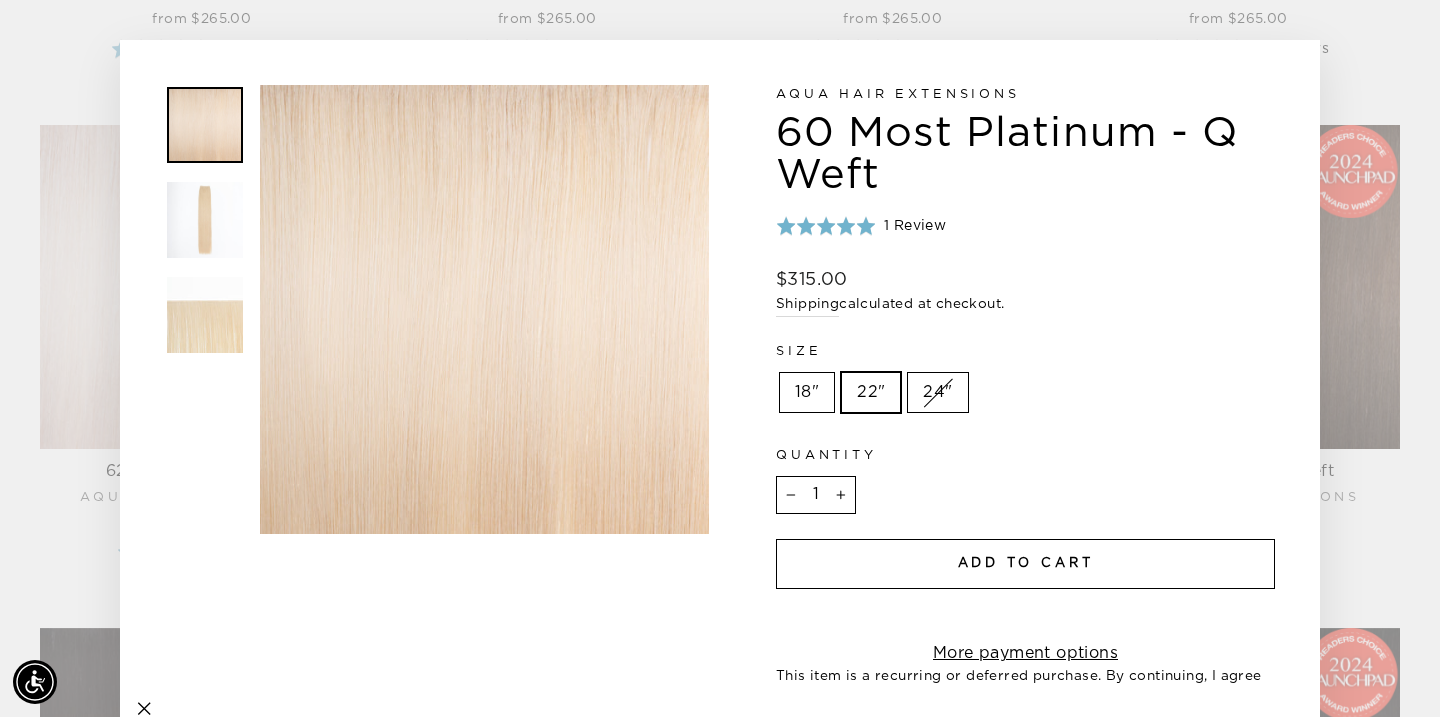 click on "Close (esc)
Close (esc)
Close (esc)
Aqua Hair Extensions
60 Most Platinum - Q Weft
Rated 5.0 out of 5
1 Review
Based on 1 review
Regular price $315.00 /
Shipping  calculated at checkout." at bounding box center (720, 358) 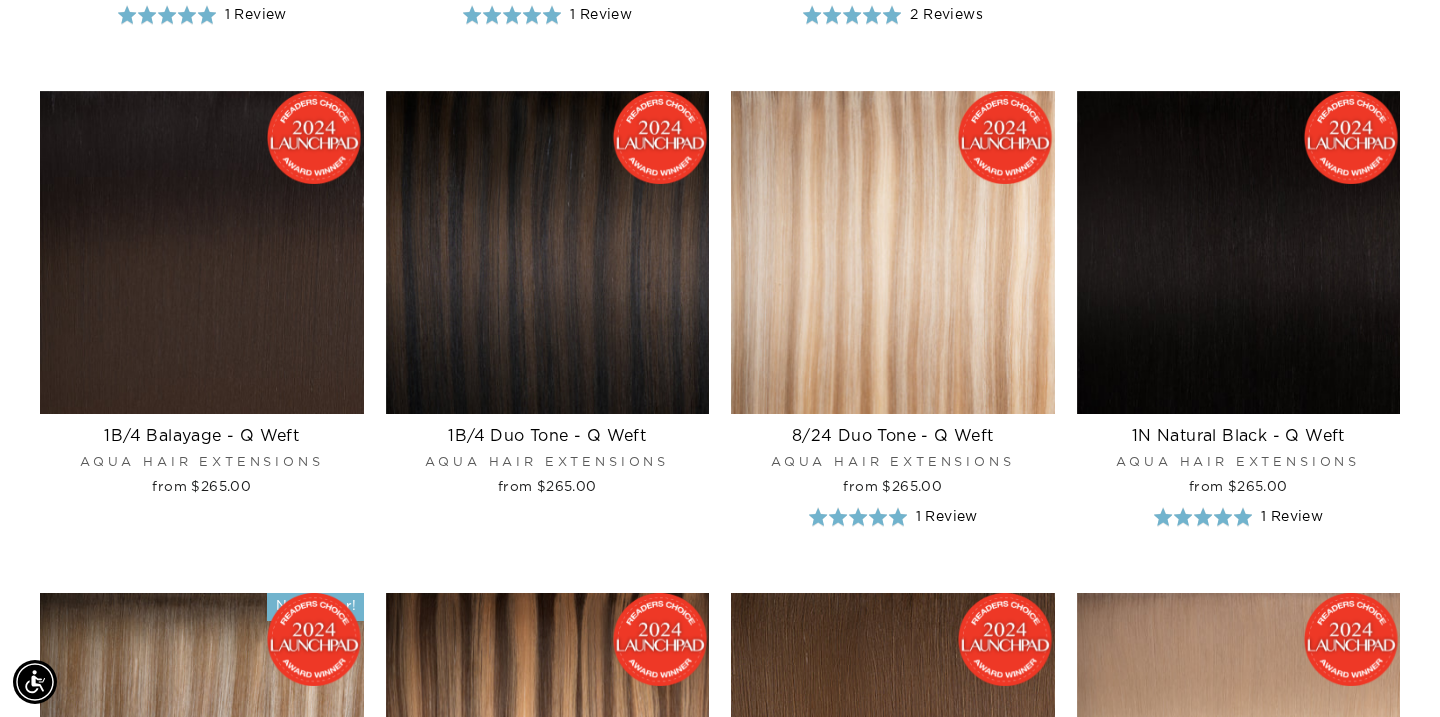 scroll, scrollTop: 5174, scrollLeft: 0, axis: vertical 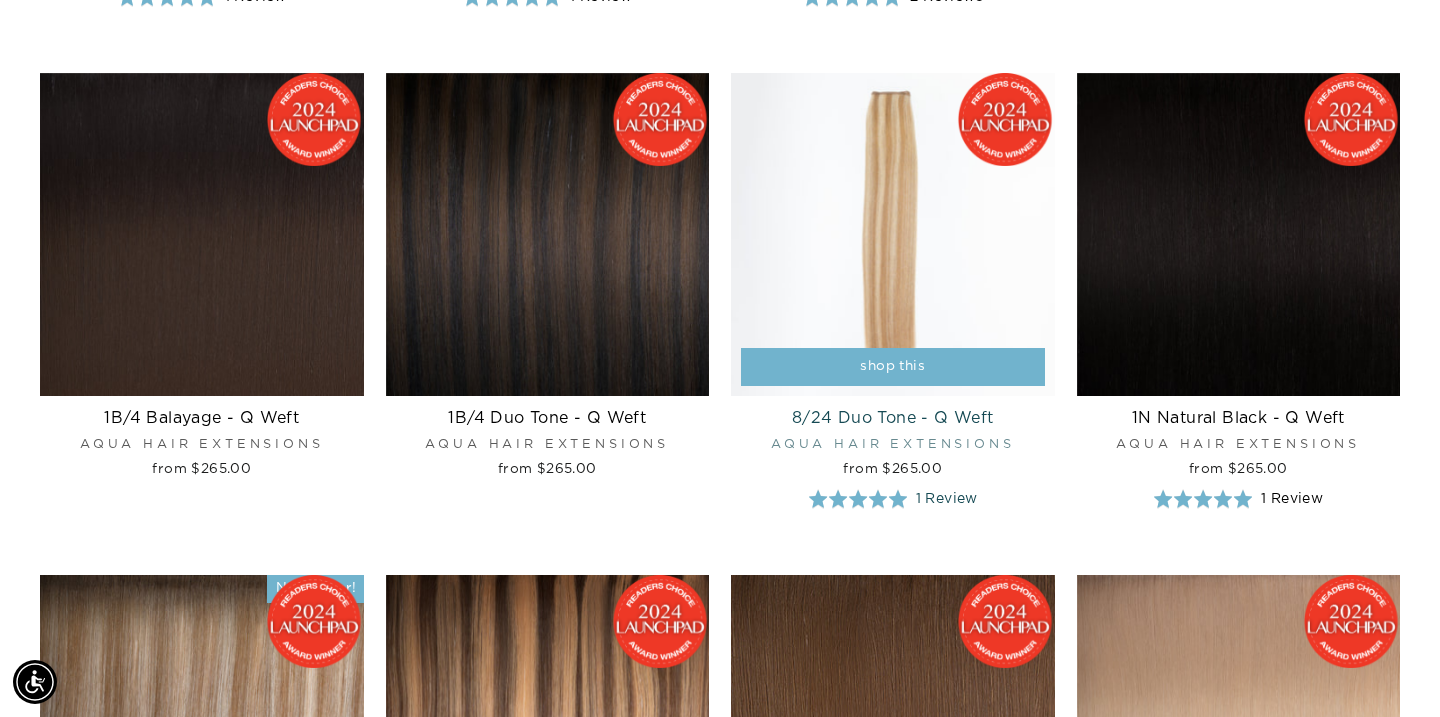 click on "shop this" at bounding box center (893, 367) 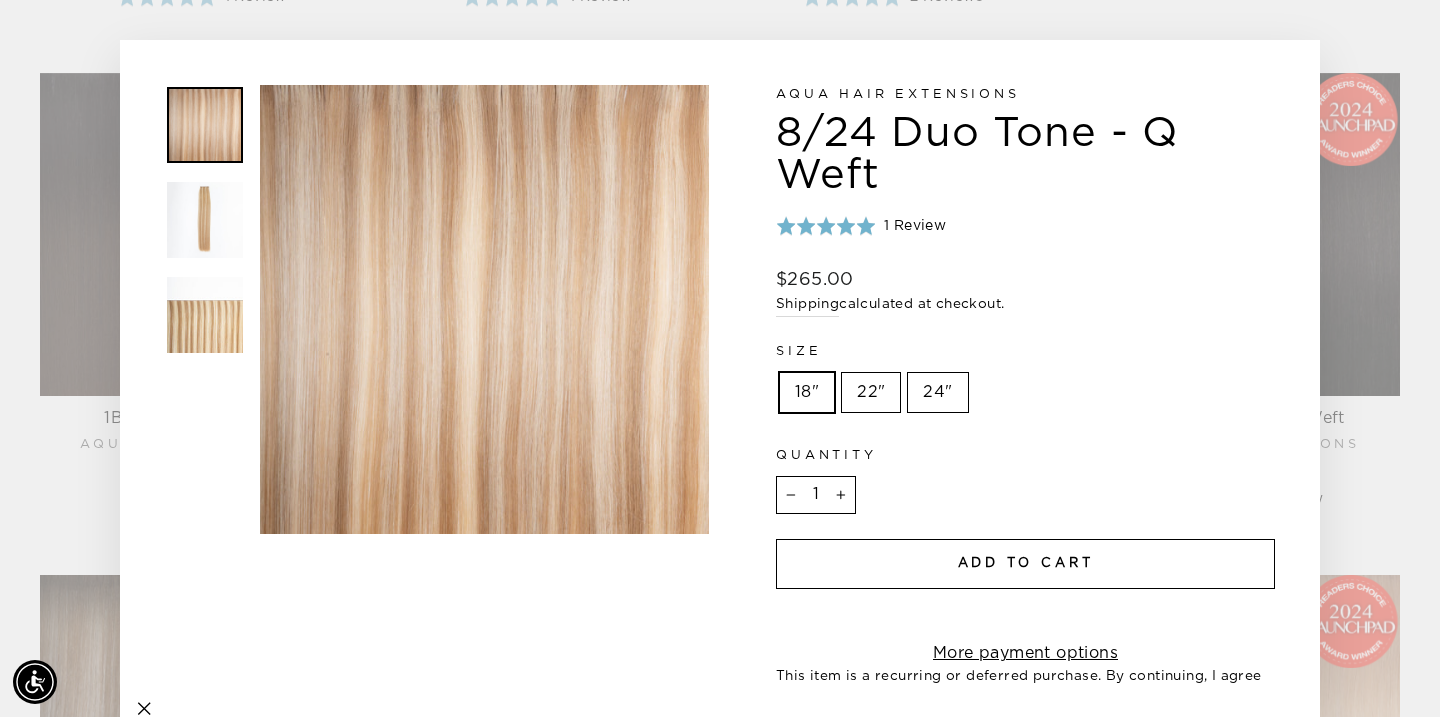 click at bounding box center [205, 220] 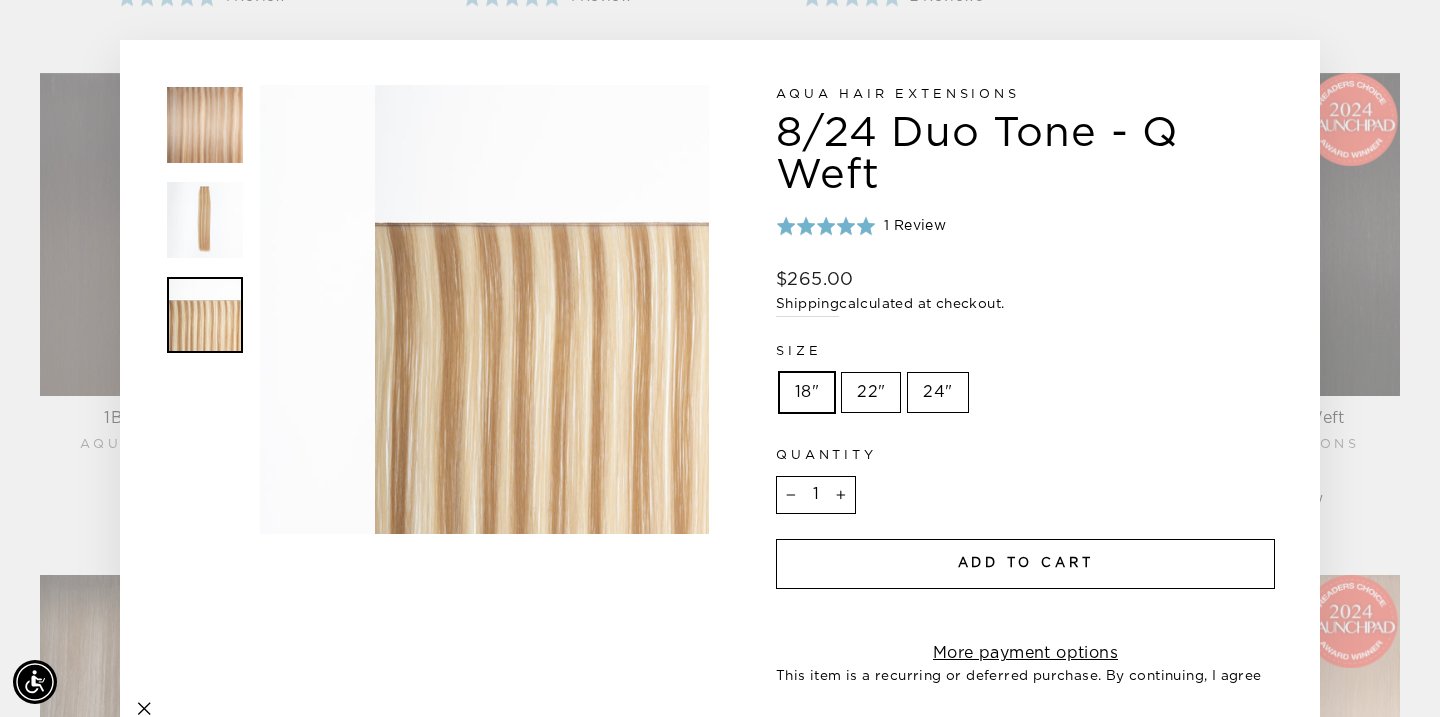 click at bounding box center (205, 315) 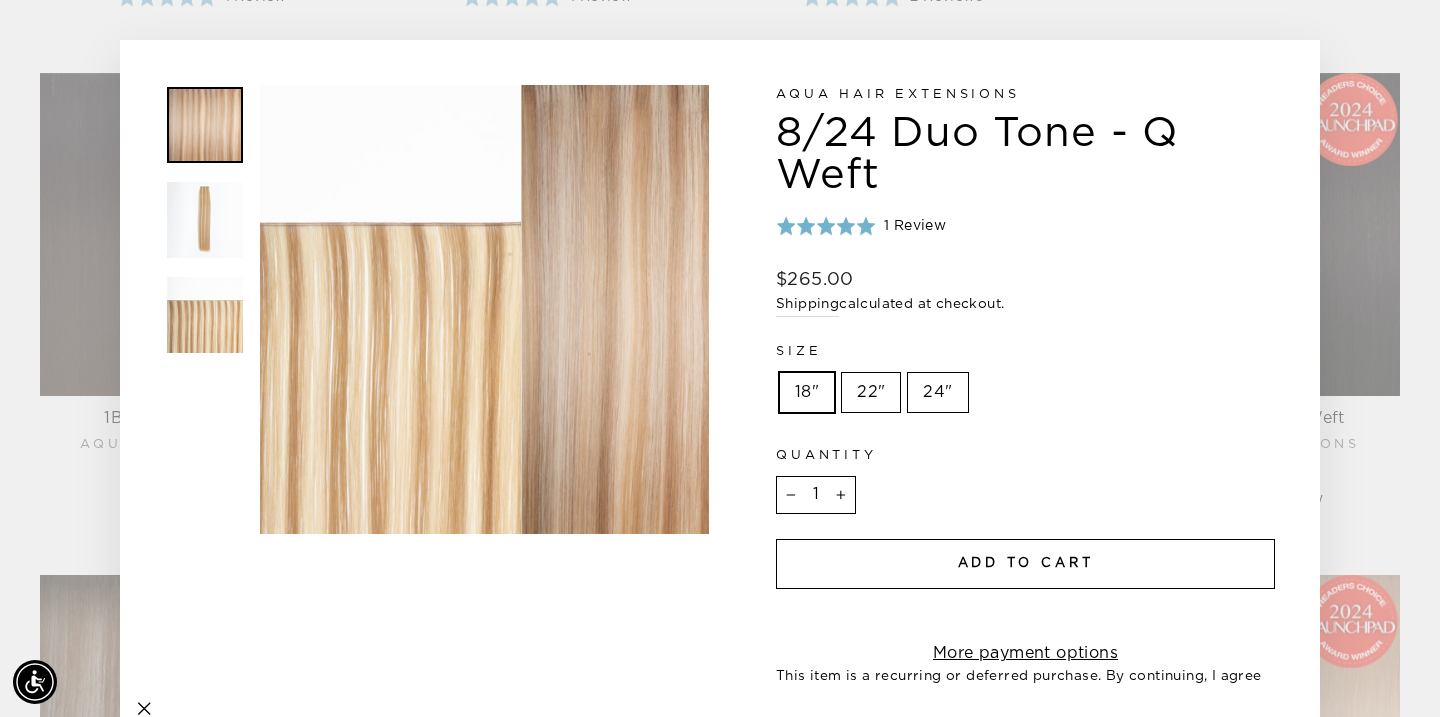 click at bounding box center (205, 125) 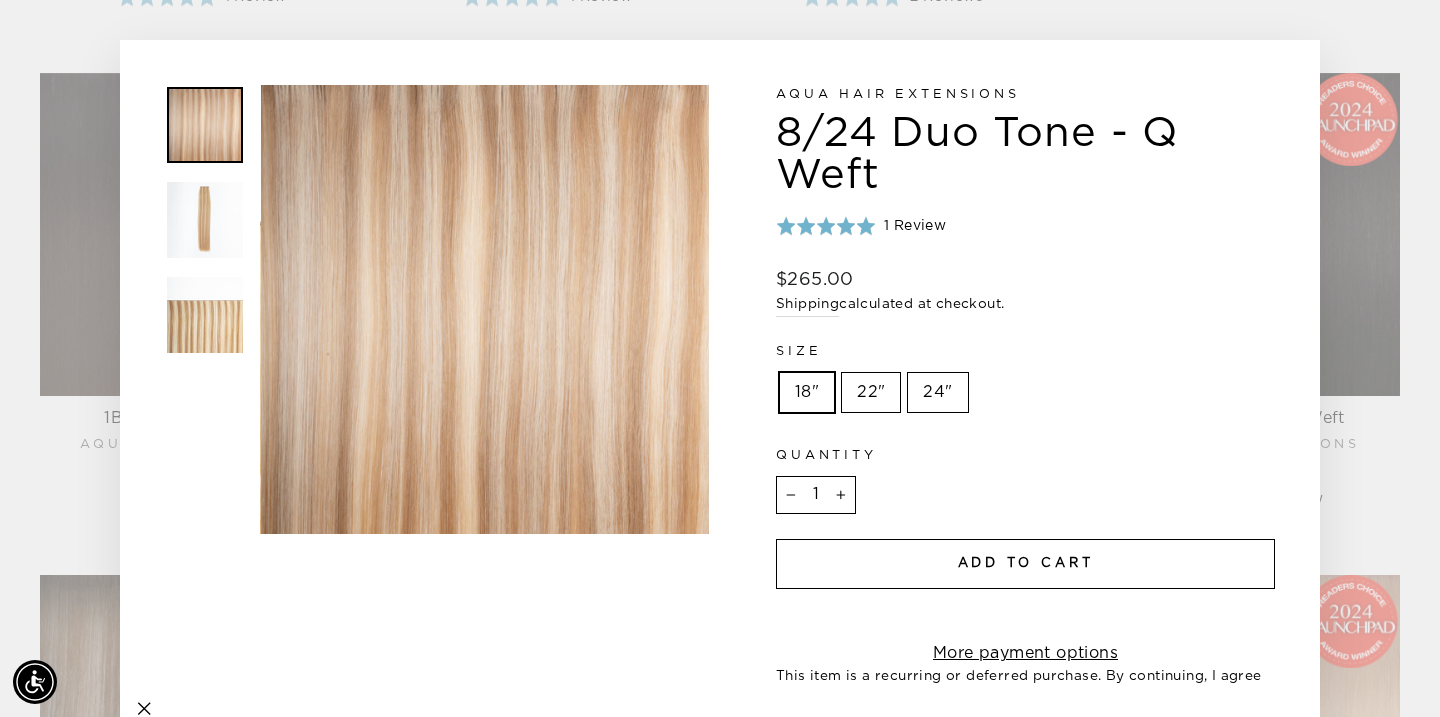 click at bounding box center [205, 220] 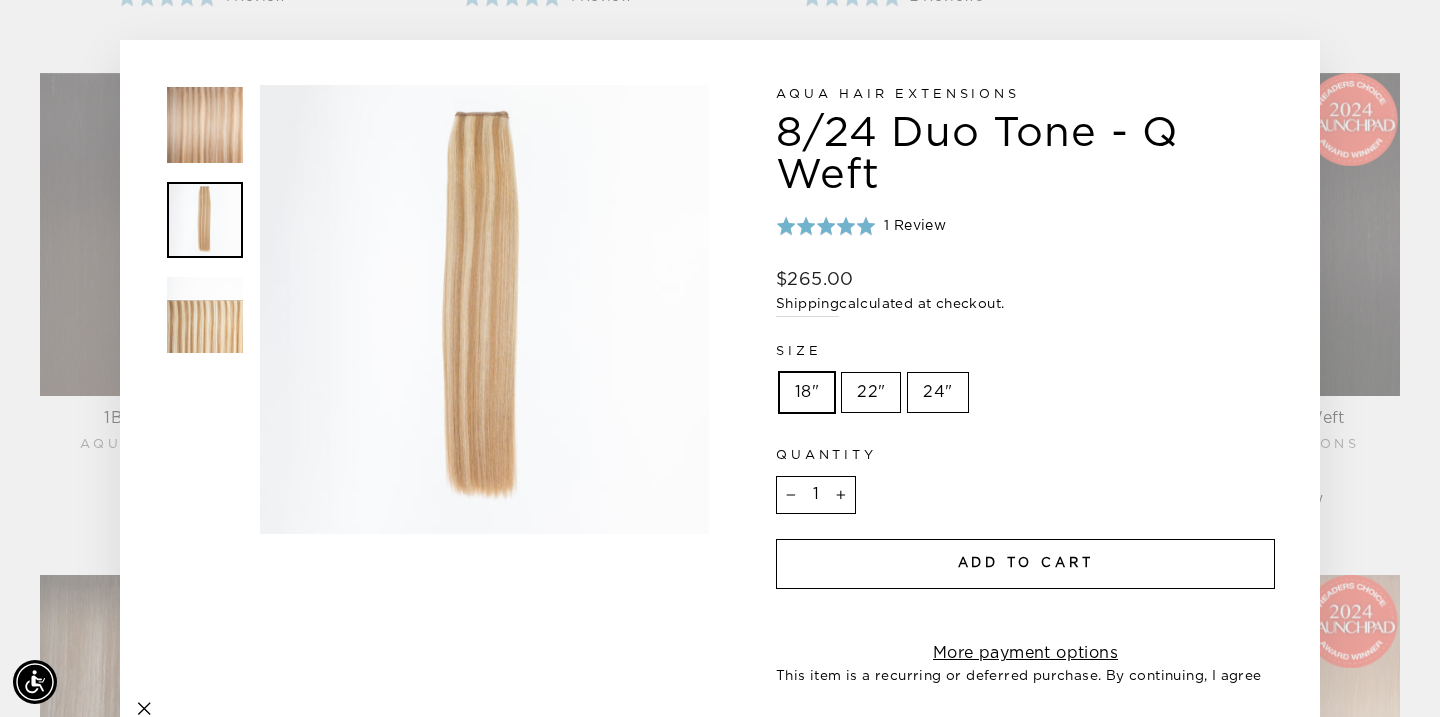 click at bounding box center (205, 309) 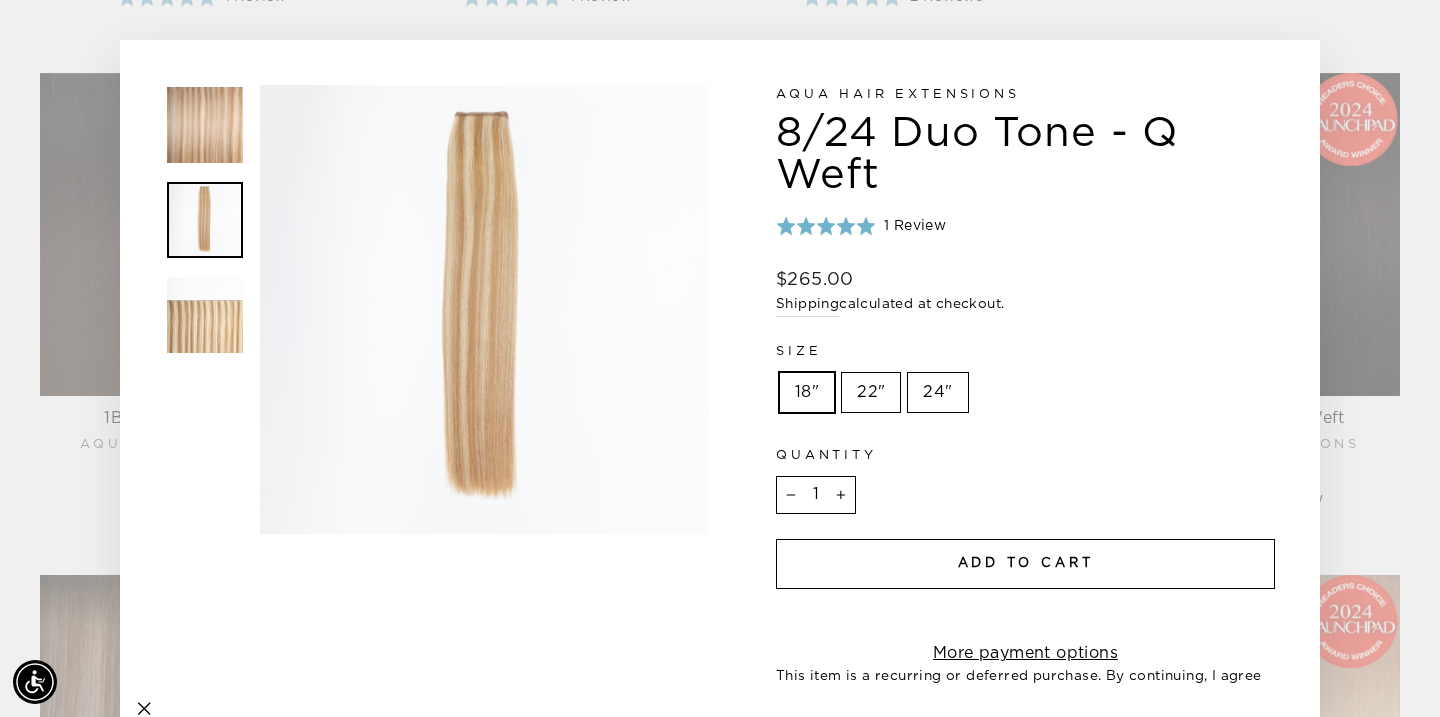 click at bounding box center (205, 315) 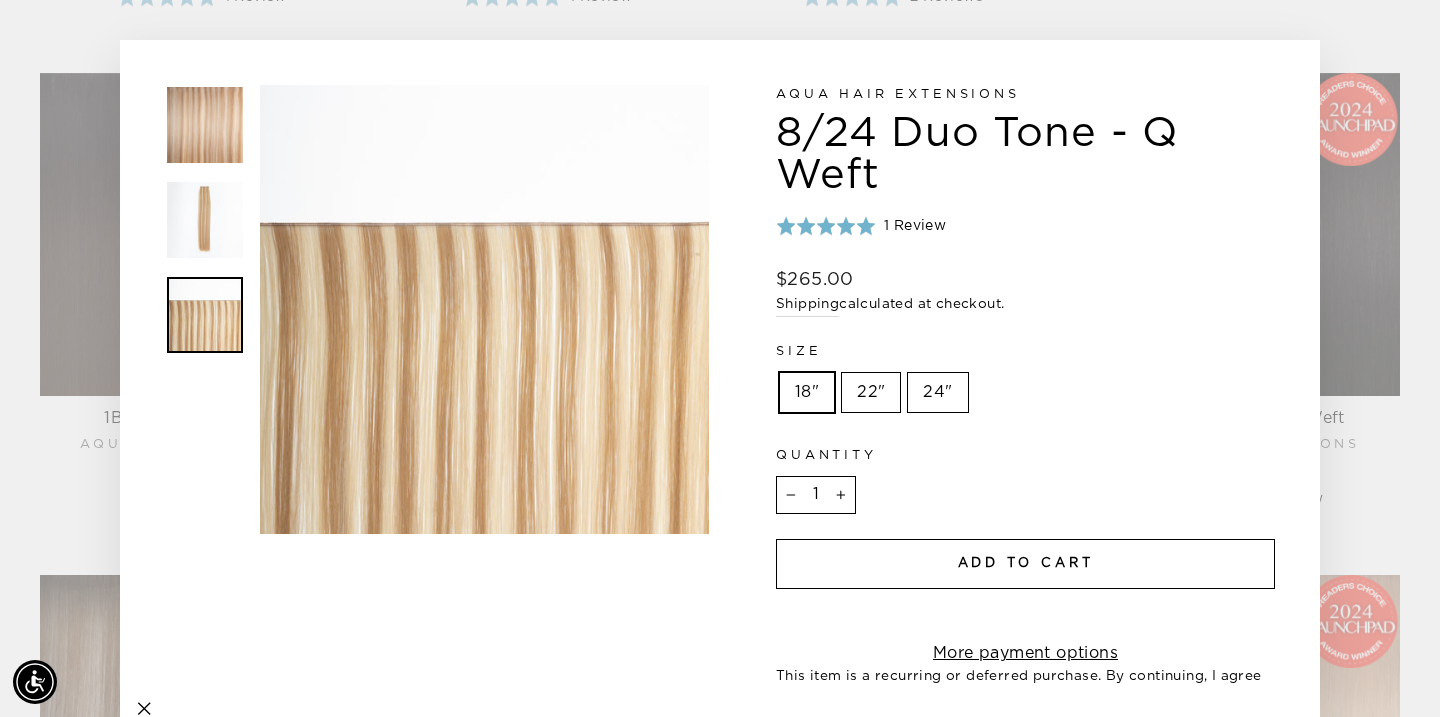click on "Close (esc)
Close (esc)
Close (esc)
Aqua Hair Extensions
8/24 Duo Tone - Q Weft
Rated 5.0 out of 5
1 Review
Based on 1 review
Regular price $265.00
/
Shipping  calculated at checkout." at bounding box center [720, 358] 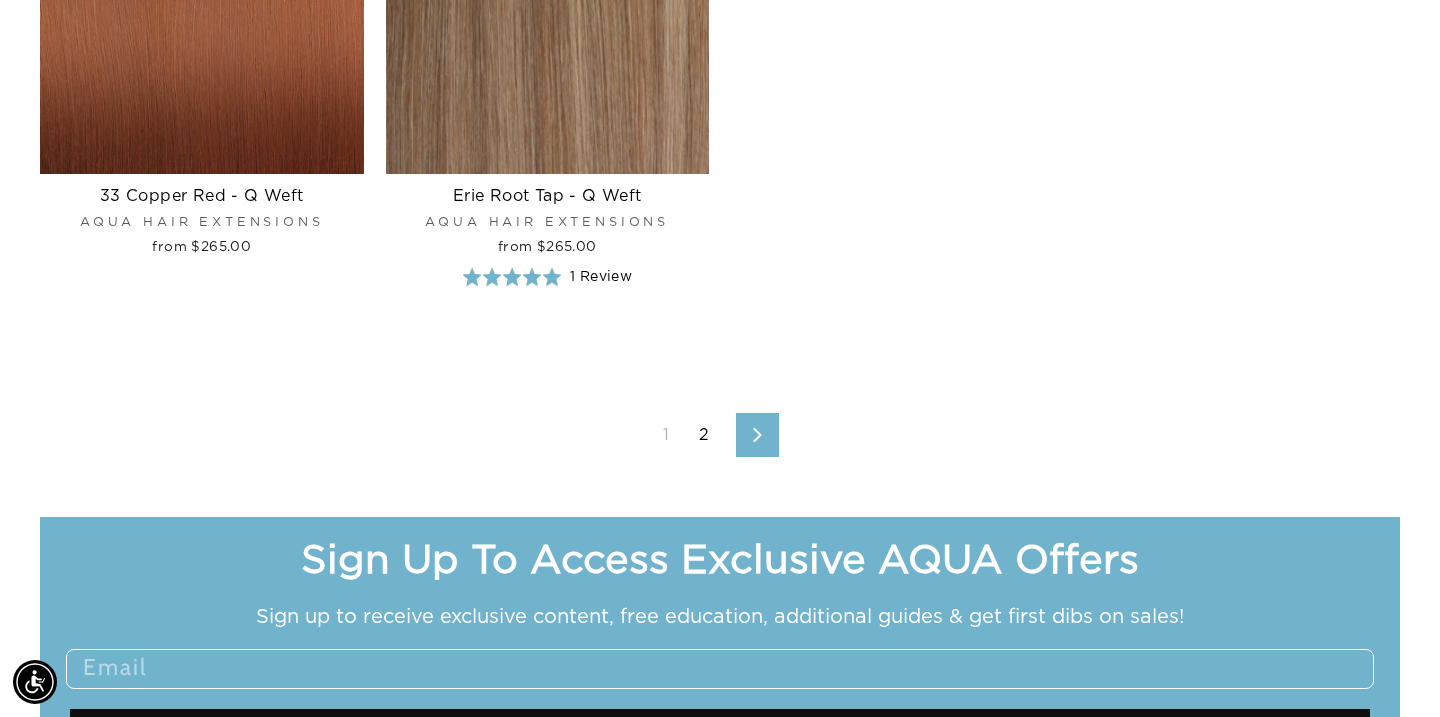 scroll, scrollTop: 7867, scrollLeft: 0, axis: vertical 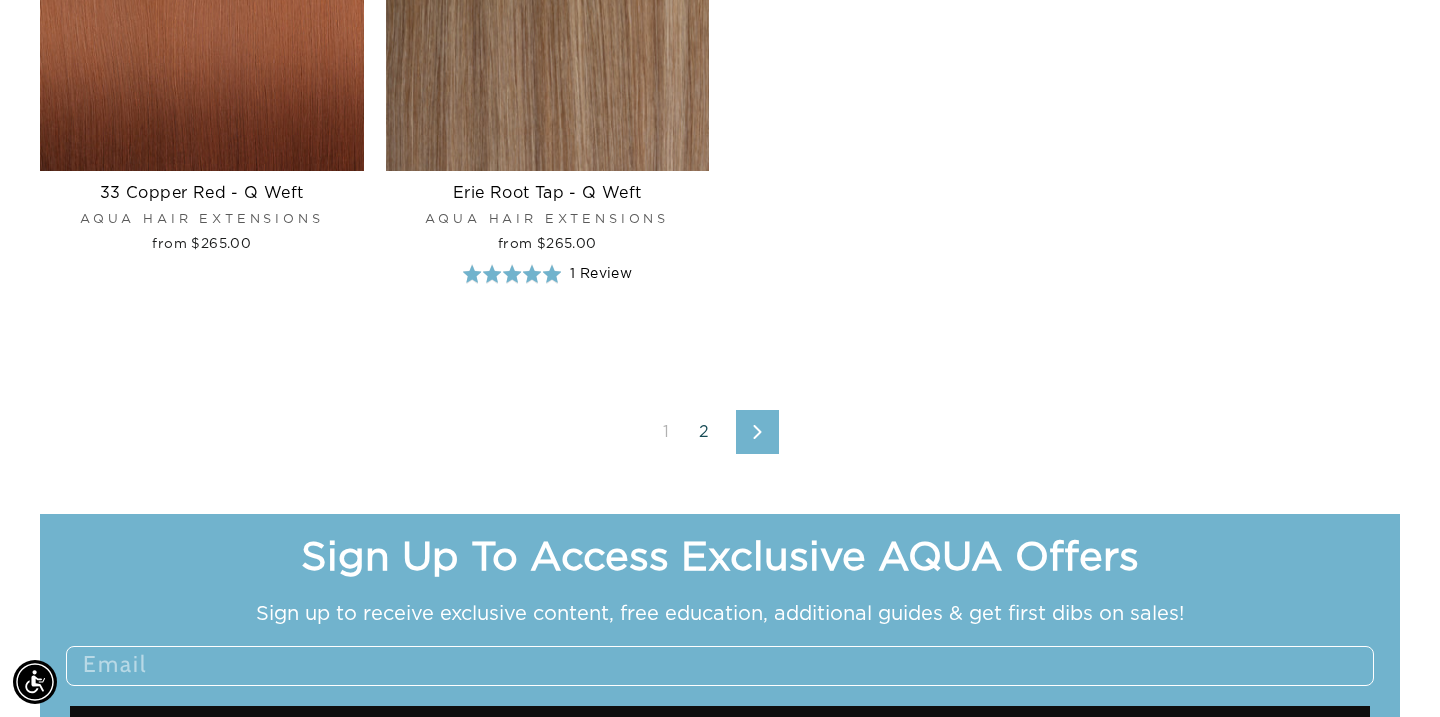 click on "2" at bounding box center (704, 432) 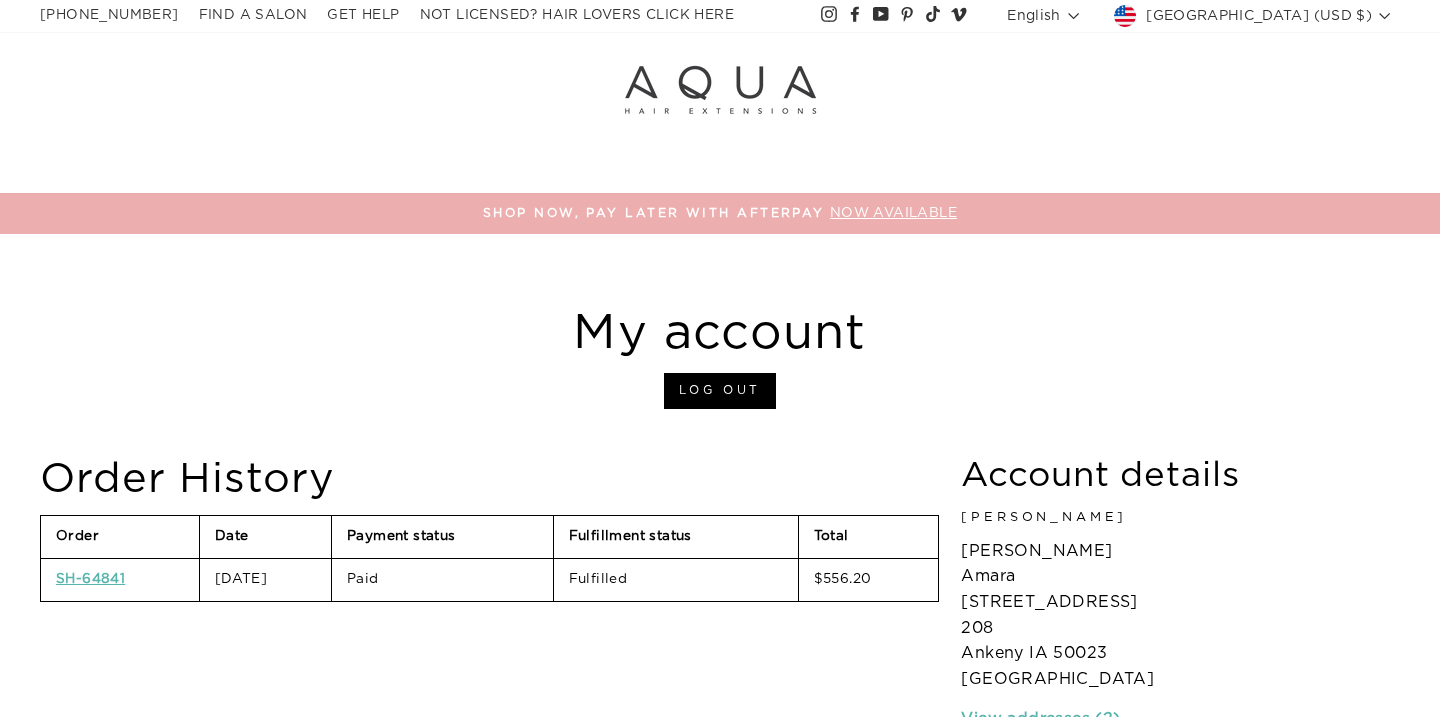 scroll, scrollTop: 0, scrollLeft: 0, axis: both 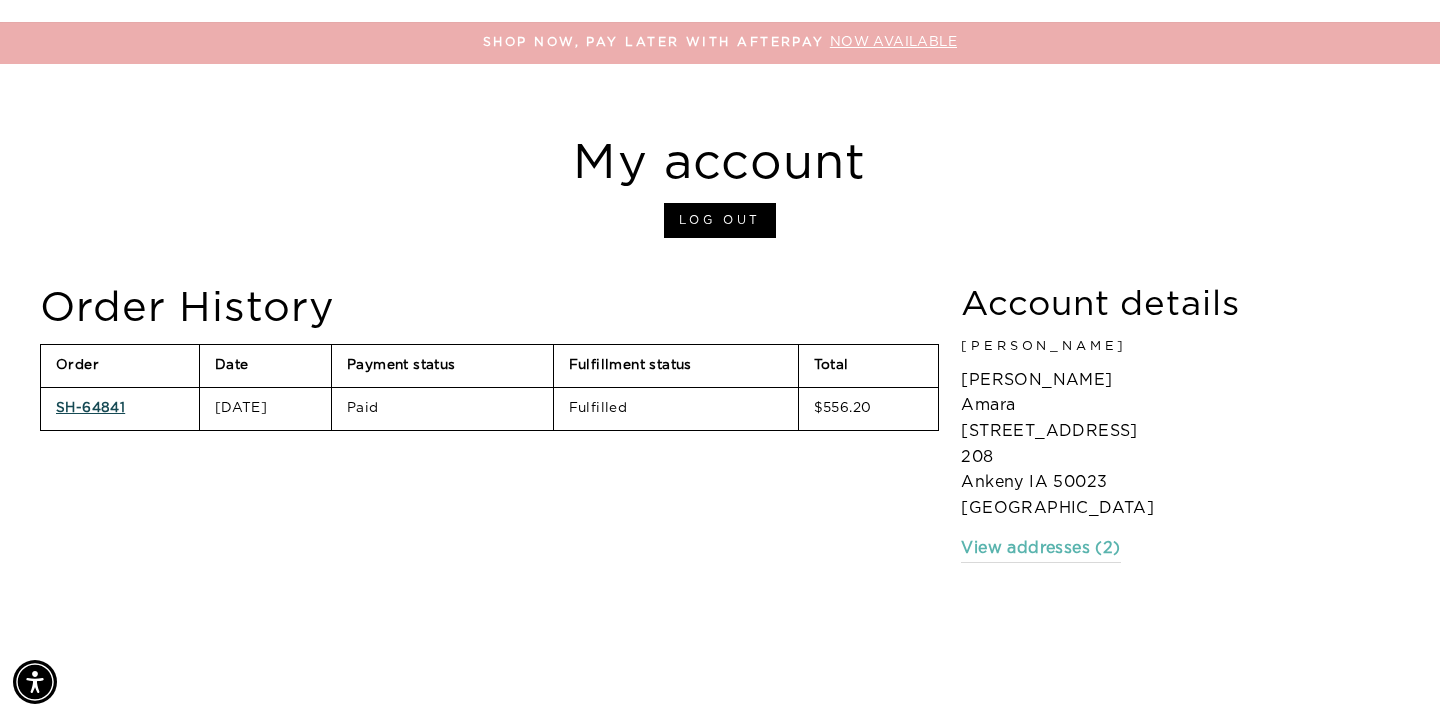 click on "SH-64841" at bounding box center [90, 408] 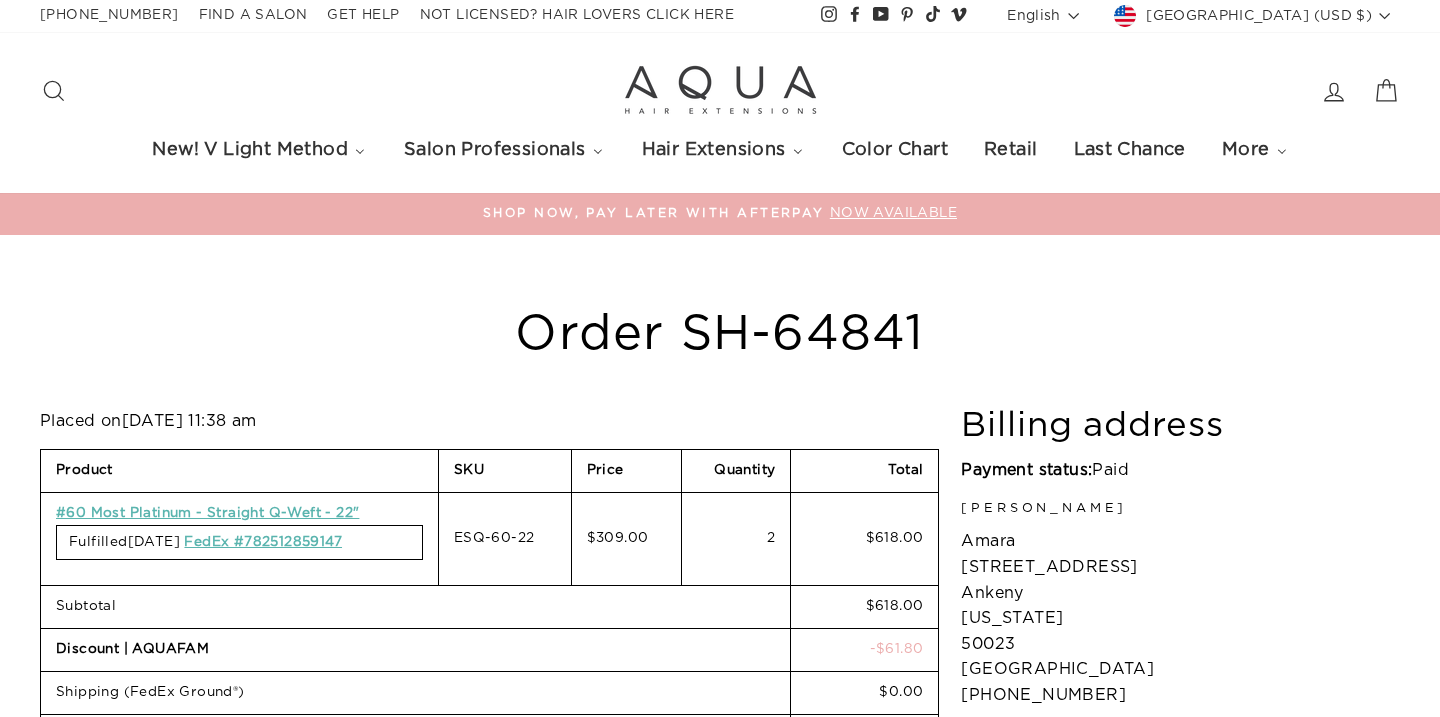 scroll, scrollTop: 0, scrollLeft: 0, axis: both 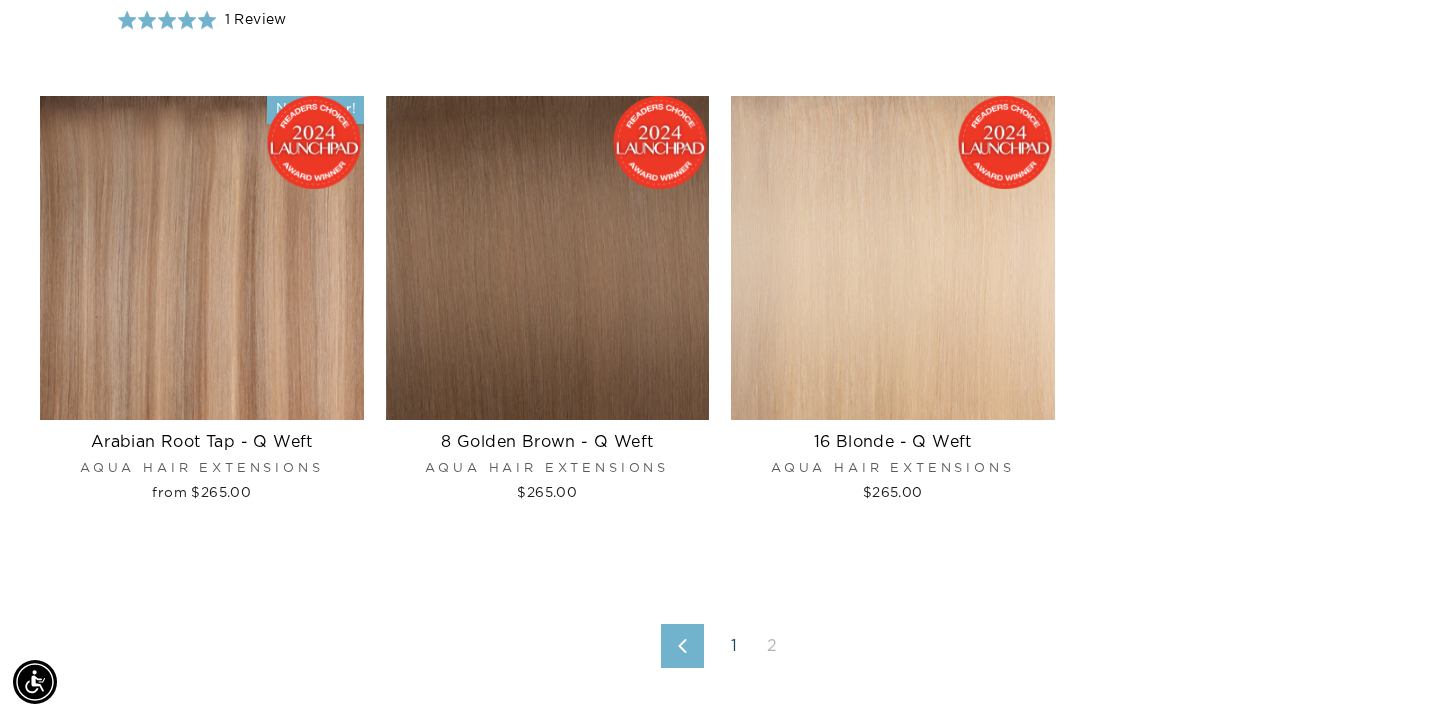 click on "1" at bounding box center (734, 646) 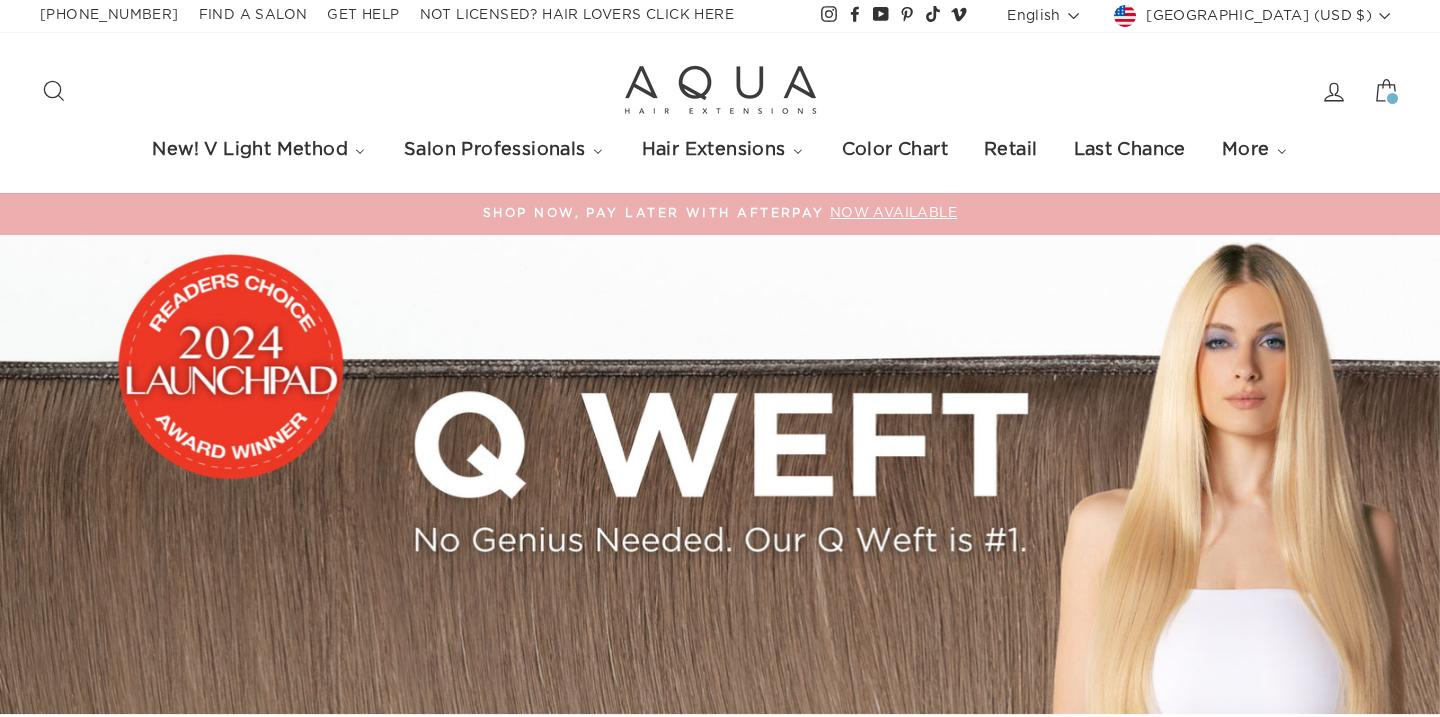 scroll, scrollTop: 0, scrollLeft: 0, axis: both 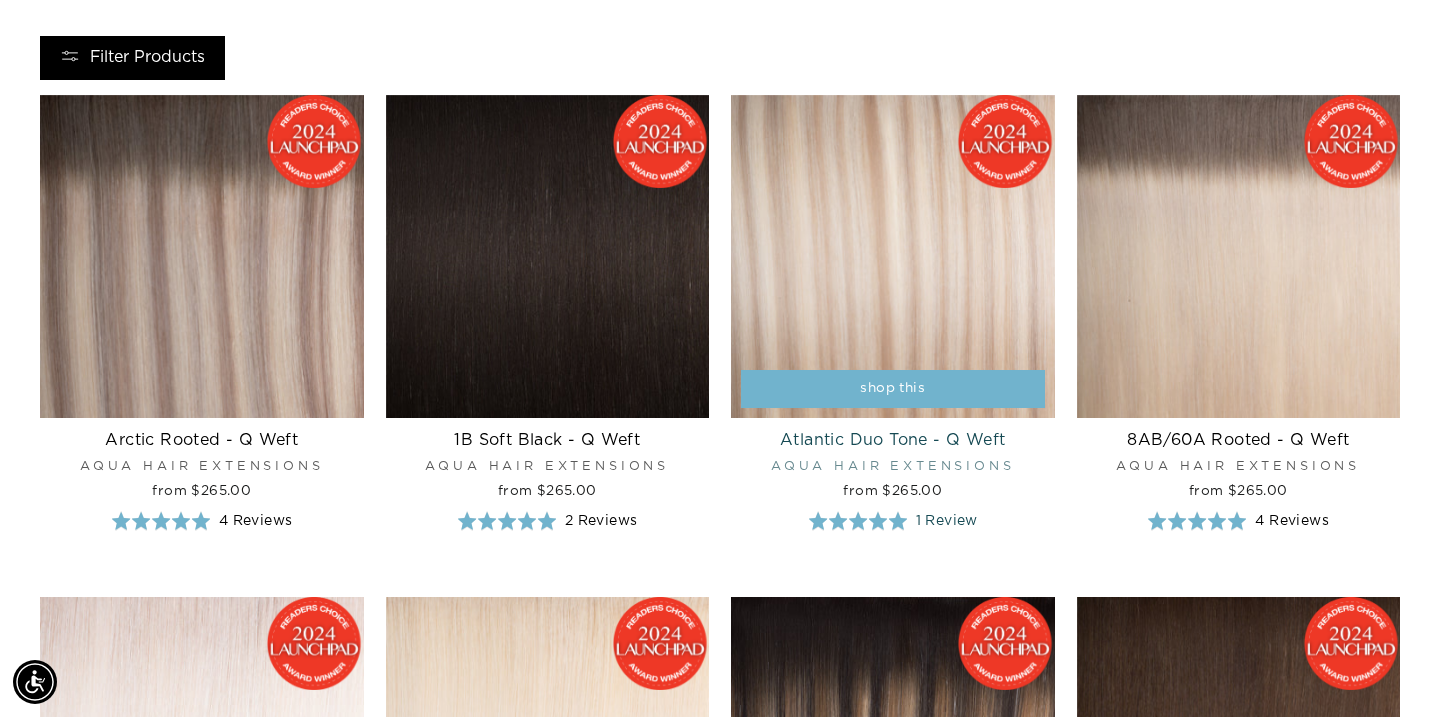 click on "1 Review" at bounding box center [947, 521] 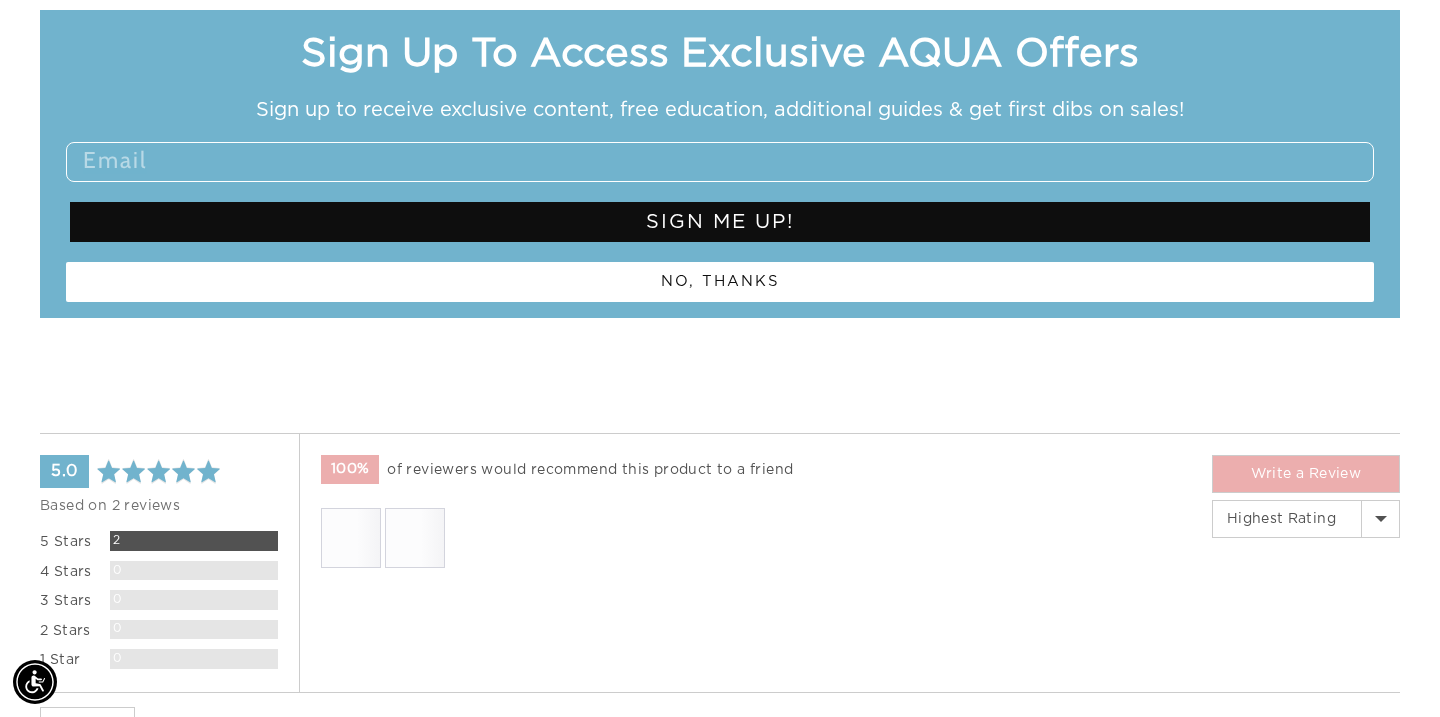 scroll, scrollTop: 8739, scrollLeft: 0, axis: vertical 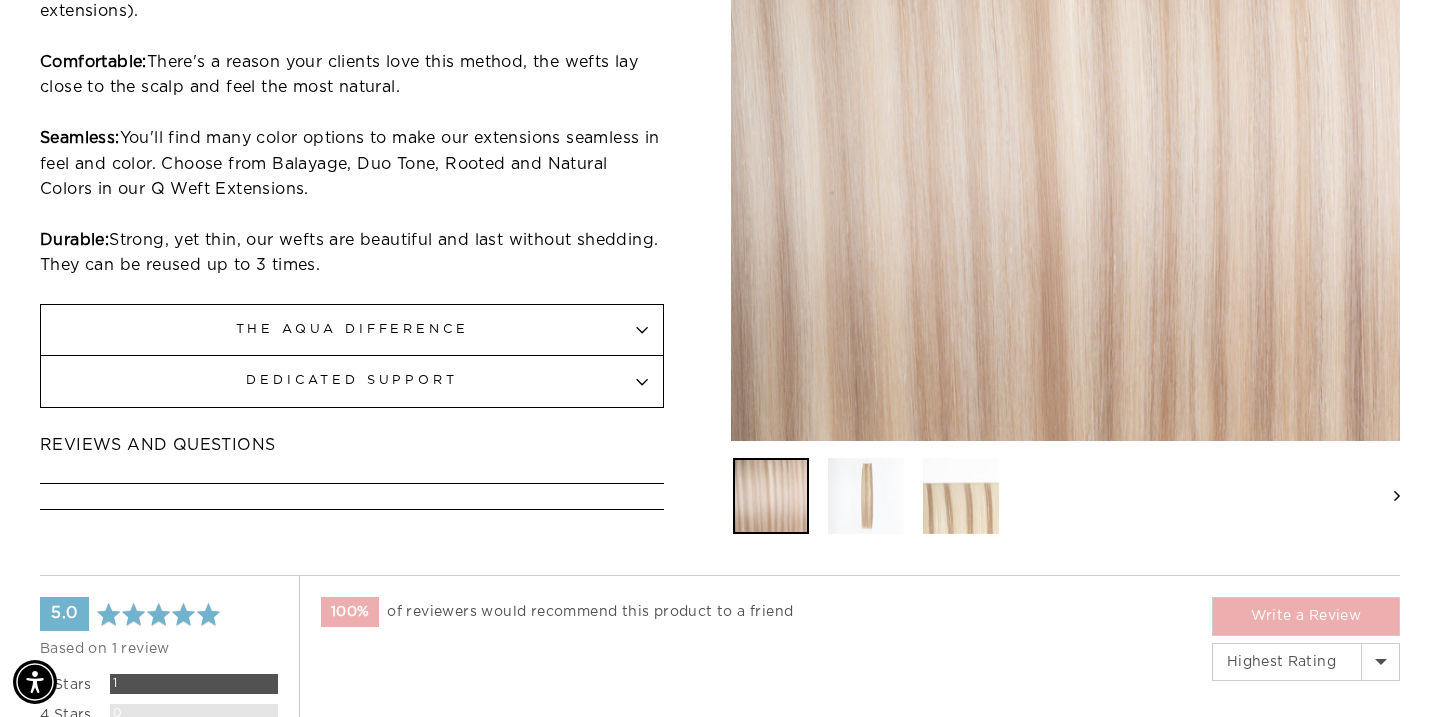 click at bounding box center [961, 495] 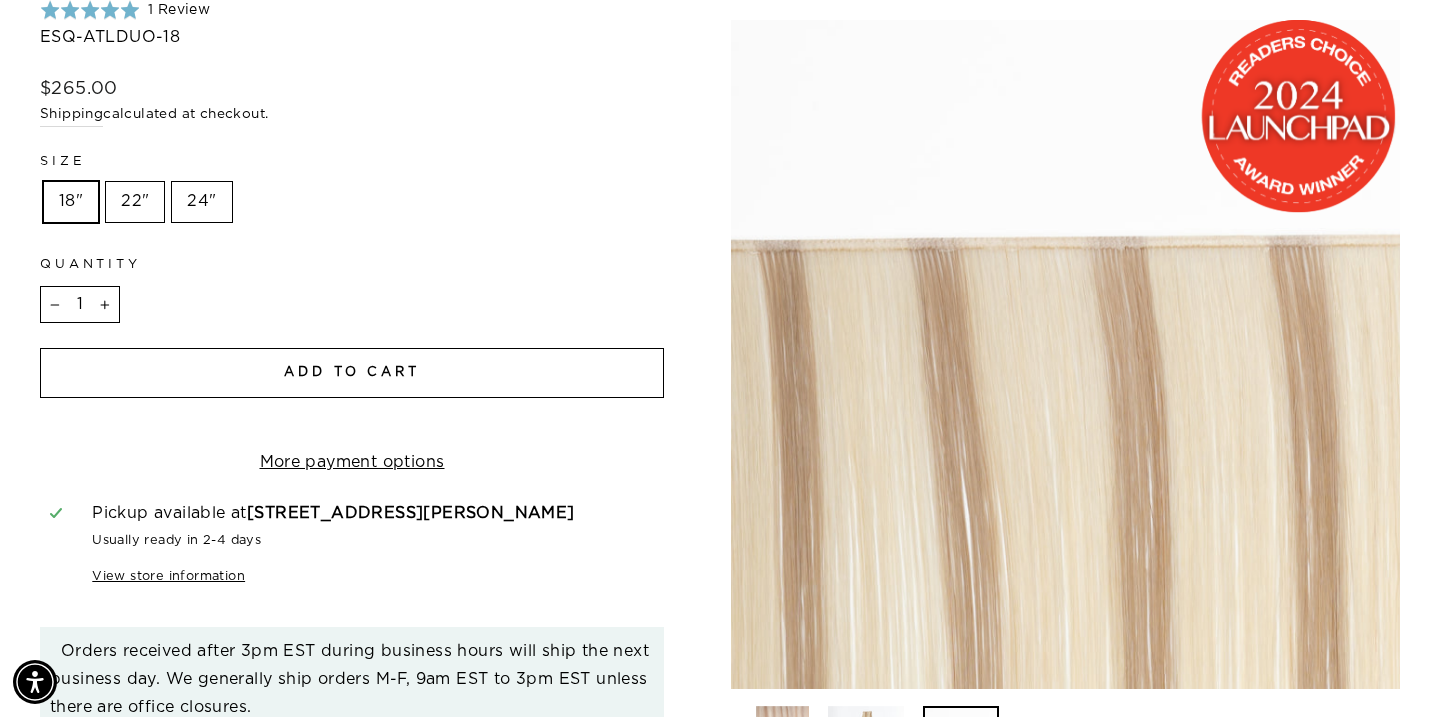 scroll, scrollTop: 356, scrollLeft: 0, axis: vertical 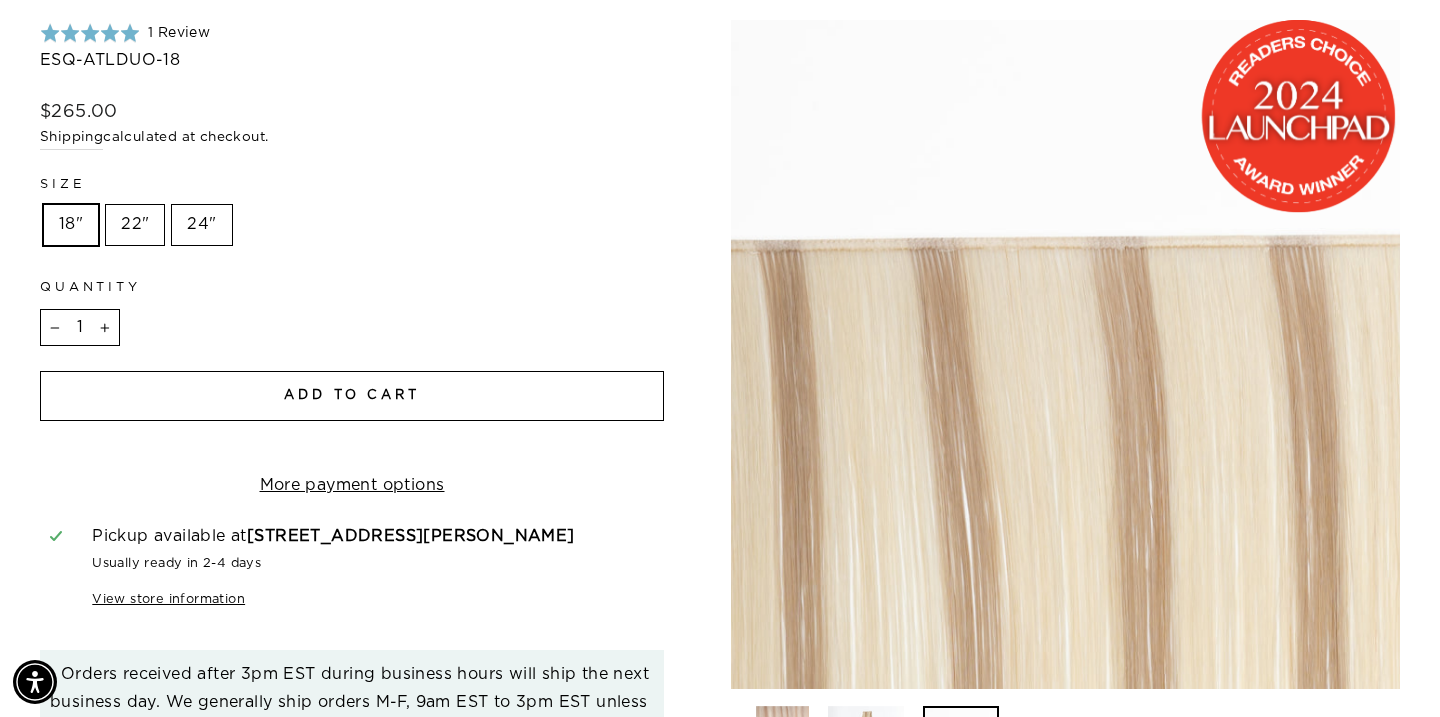 click on "22"" at bounding box center [135, 225] 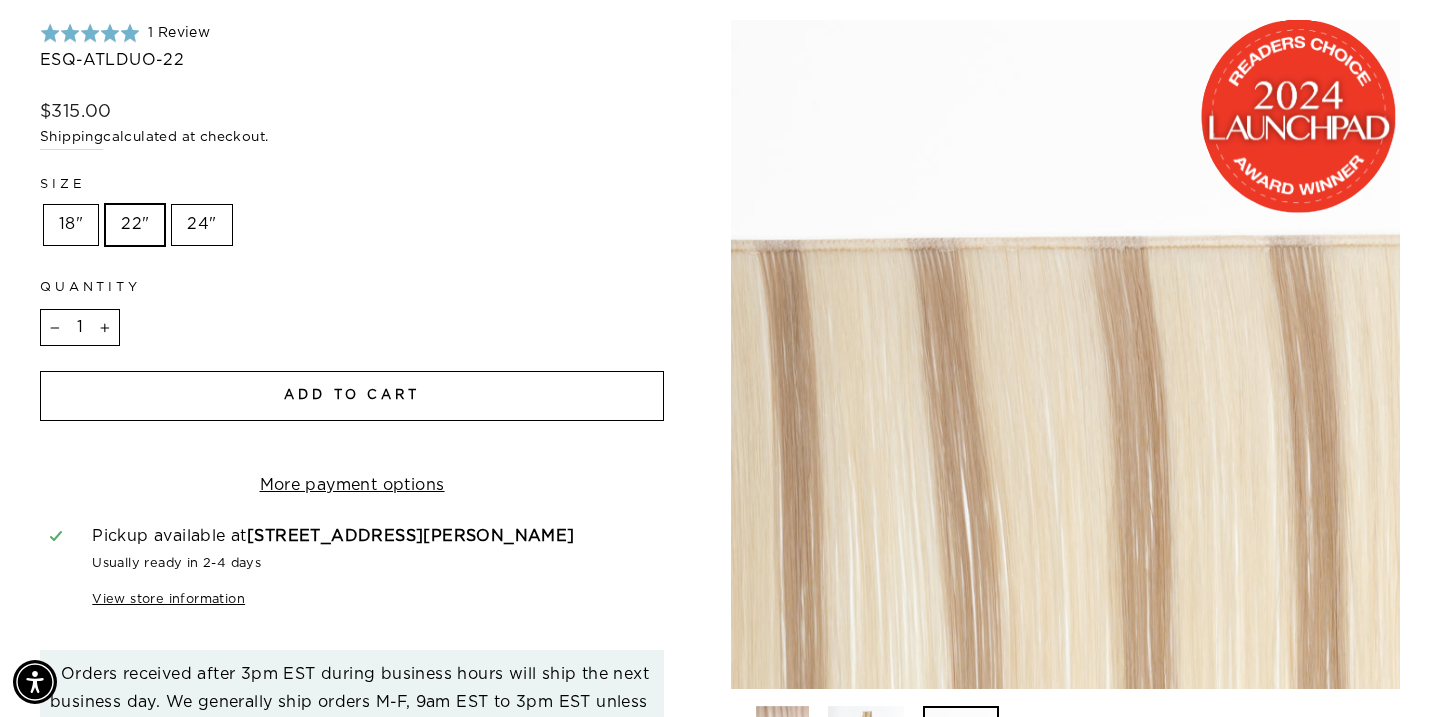 click on "Add to cart" at bounding box center (352, 396) 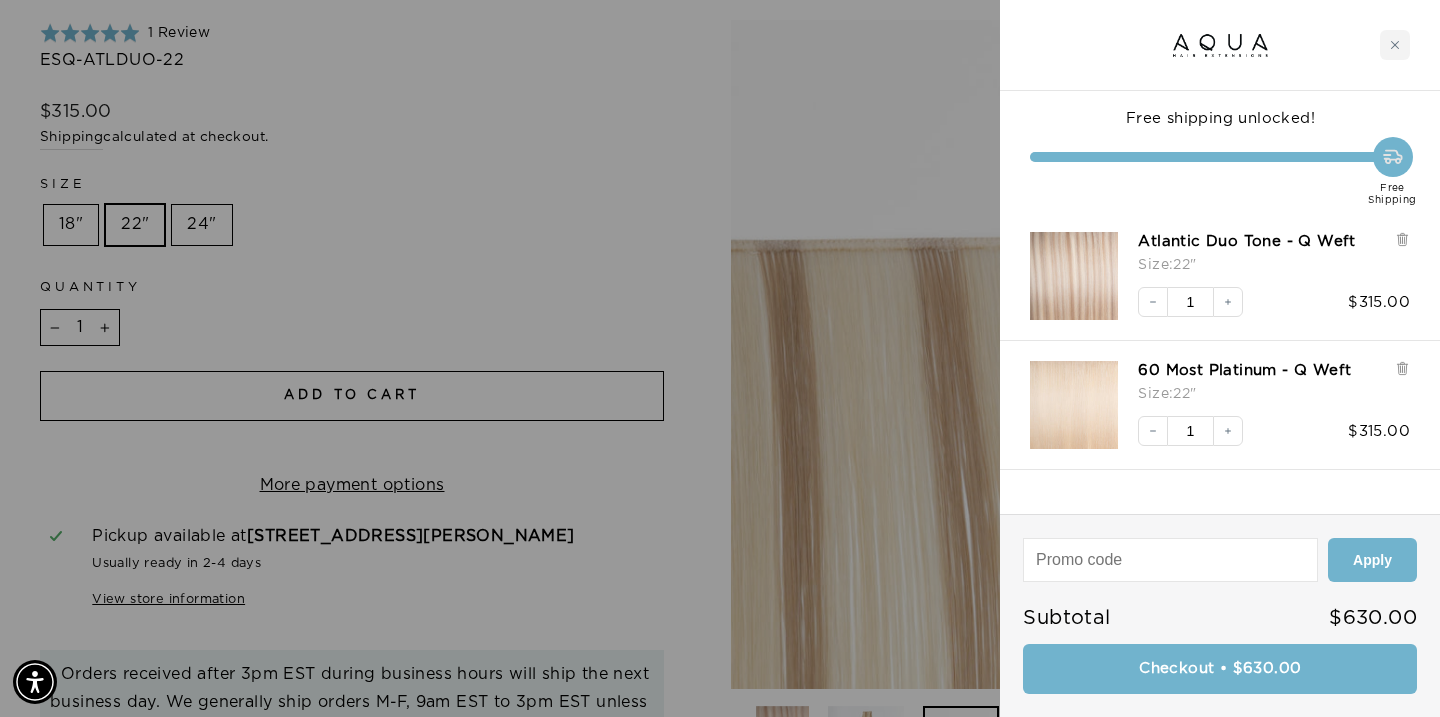 click at bounding box center (720, 358) 